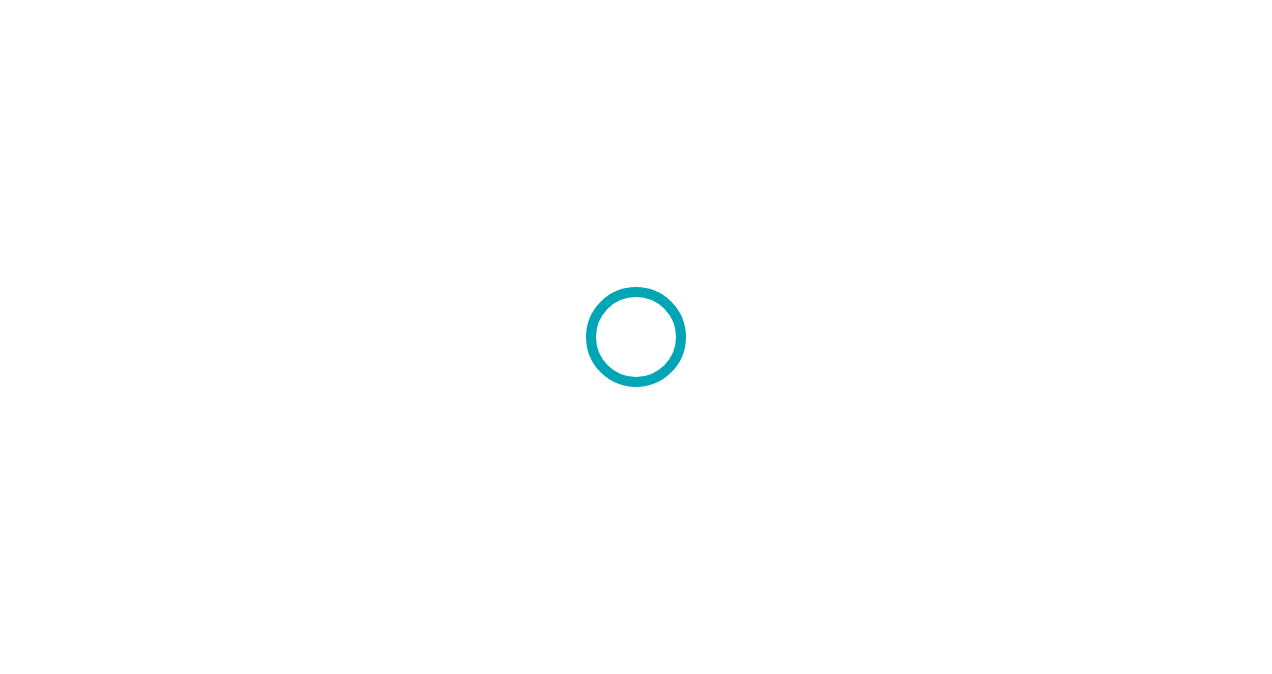 scroll, scrollTop: 0, scrollLeft: 0, axis: both 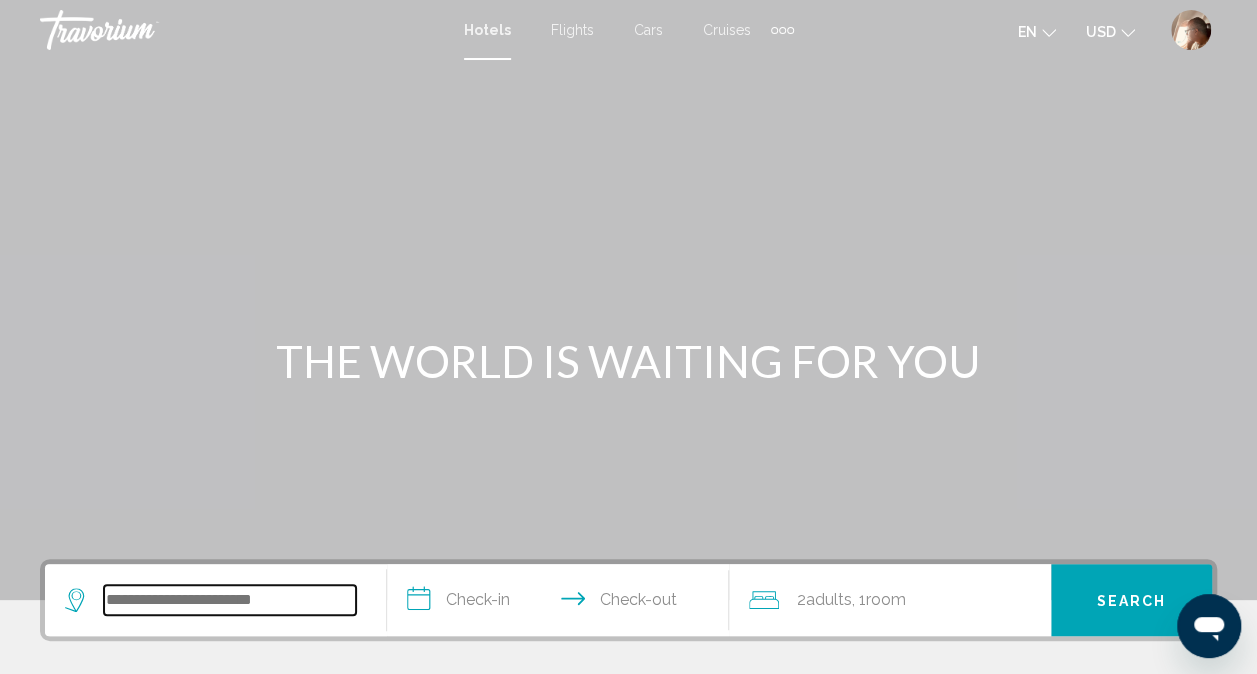 click at bounding box center (230, 600) 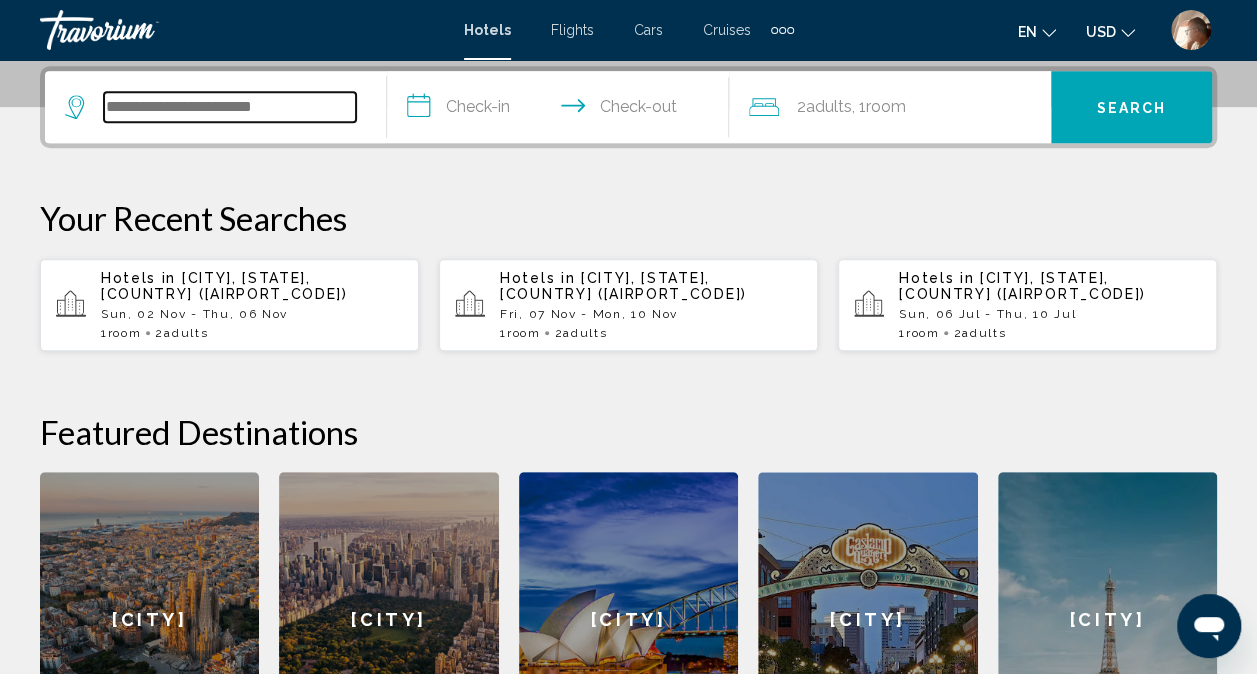 scroll, scrollTop: 494, scrollLeft: 0, axis: vertical 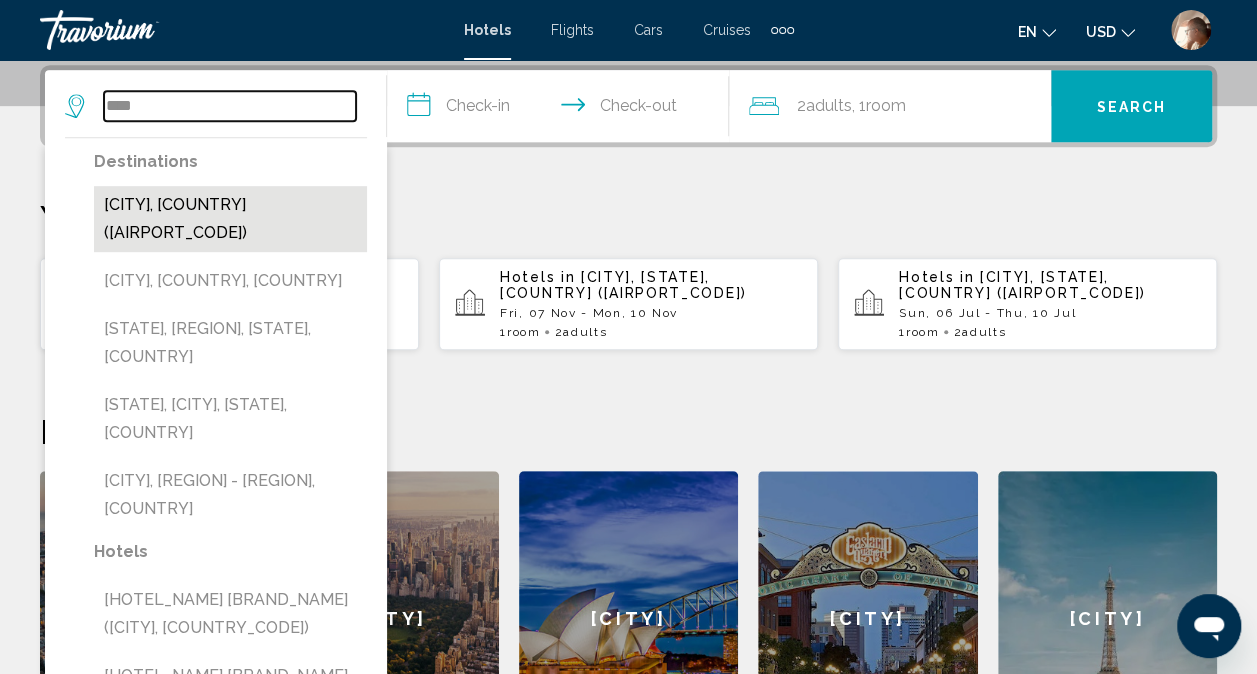 type on "****" 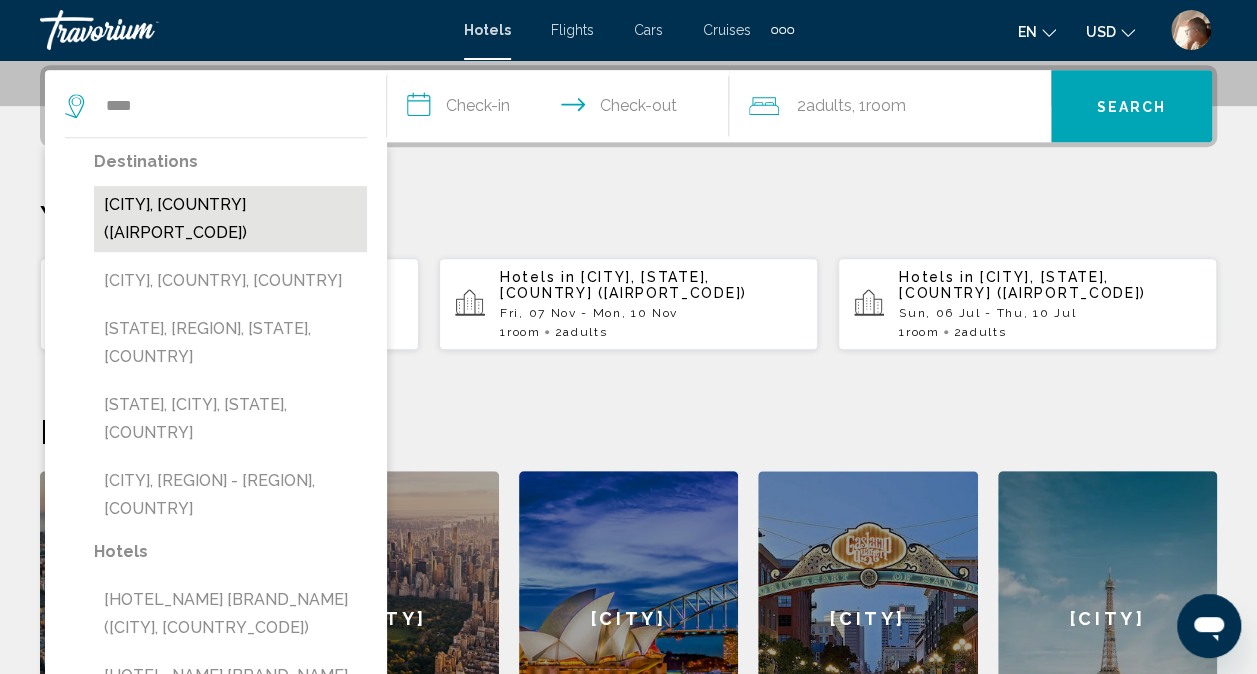 click on "Cali, Colombia (CLO)" at bounding box center [230, 219] 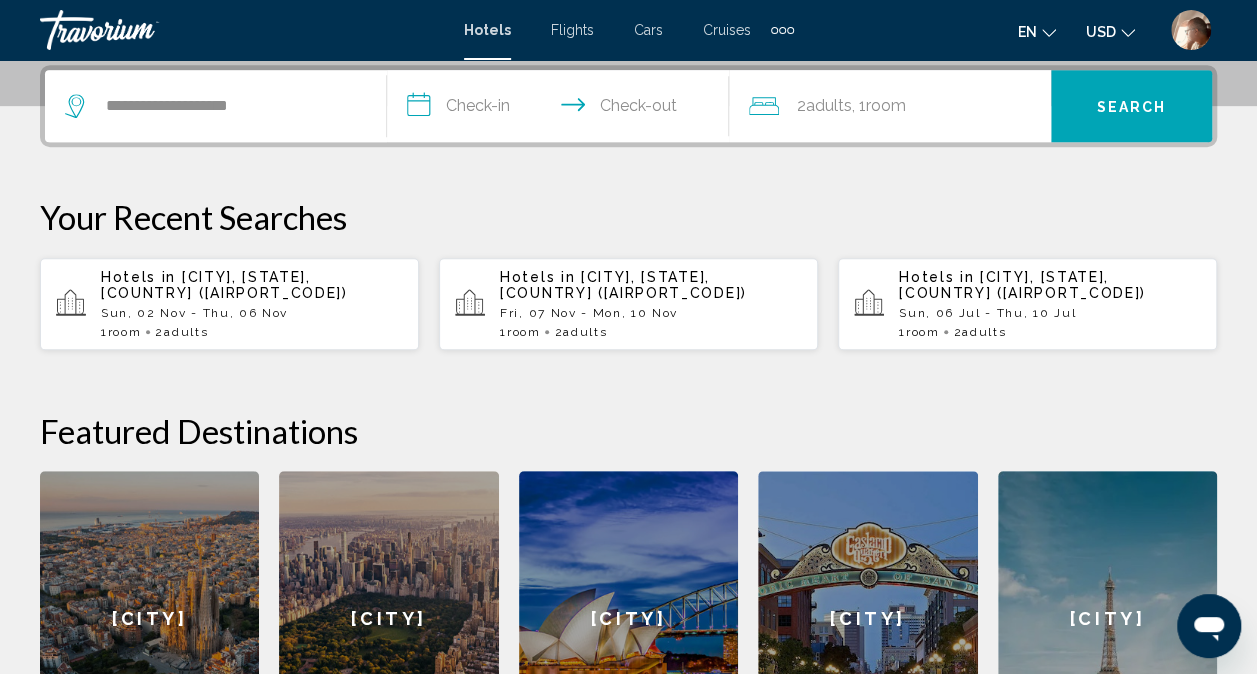 click on "**********" at bounding box center [562, 109] 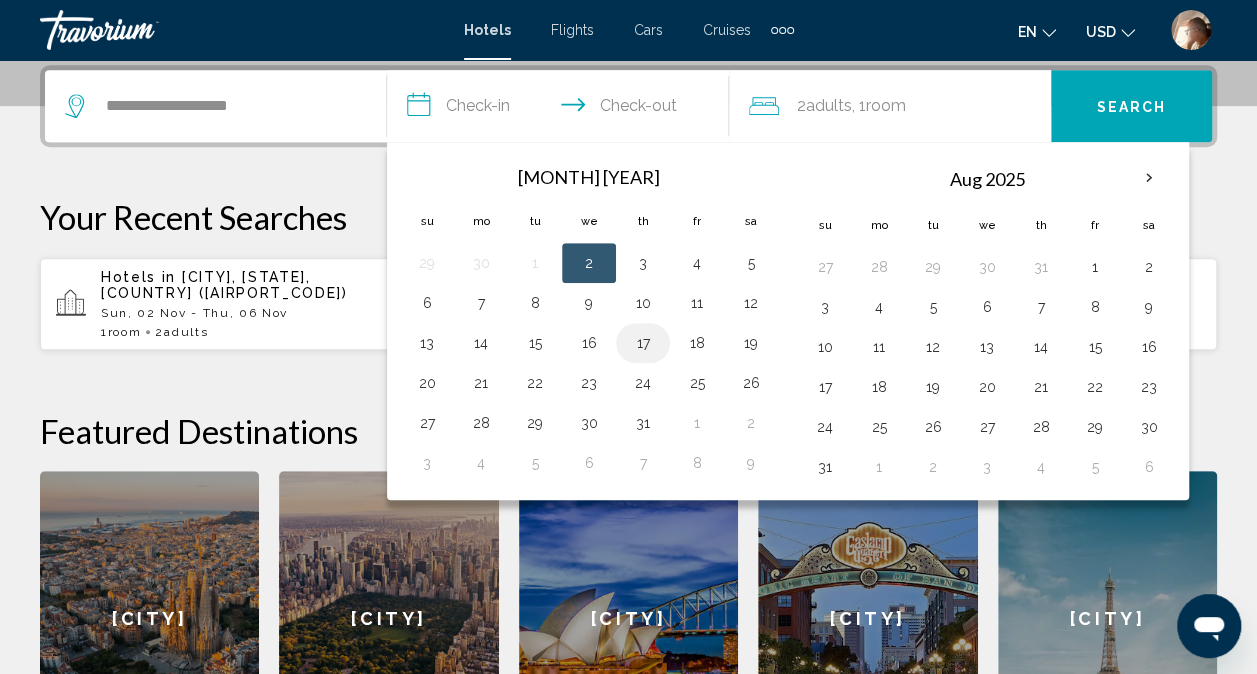 click on "17" at bounding box center (643, 343) 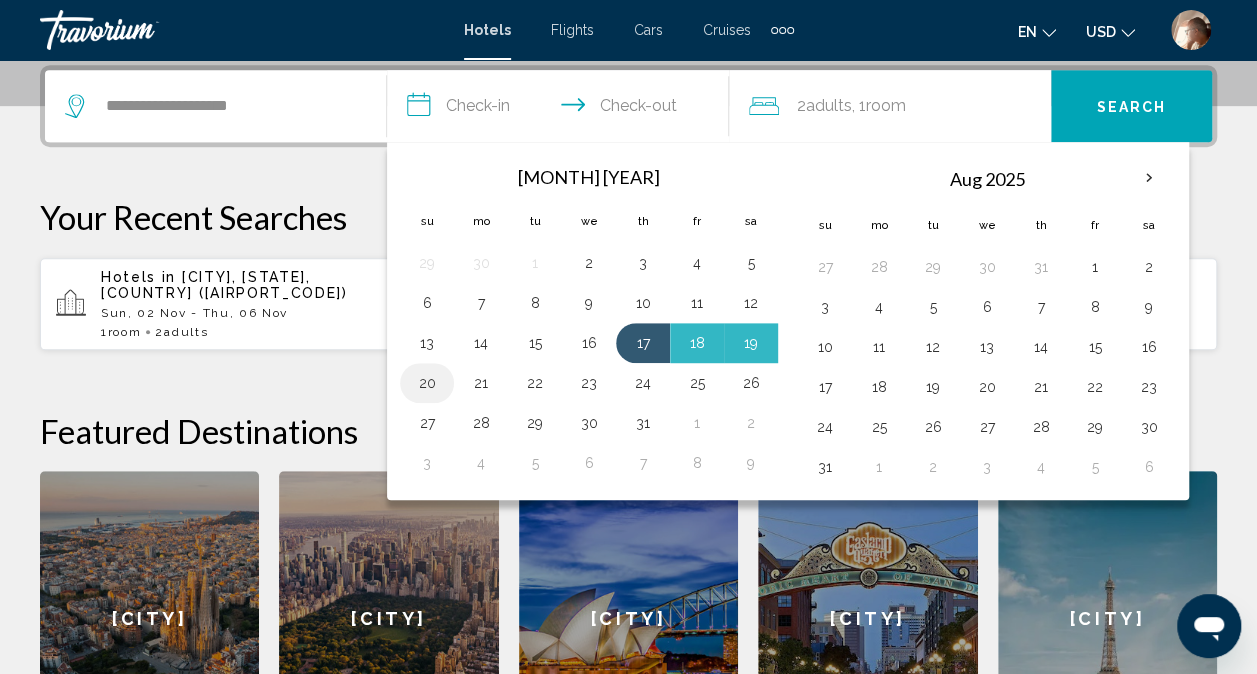 click on "[NUMBER]" at bounding box center (427, 383) 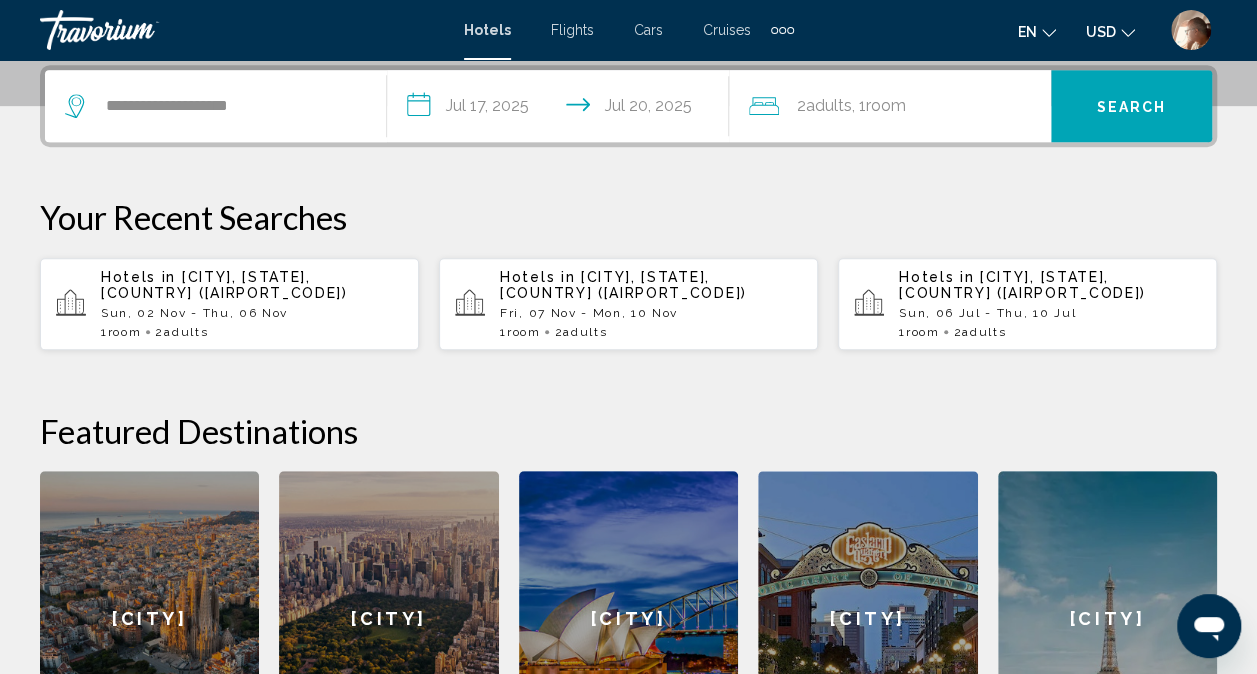click on "Room" at bounding box center [886, 105] 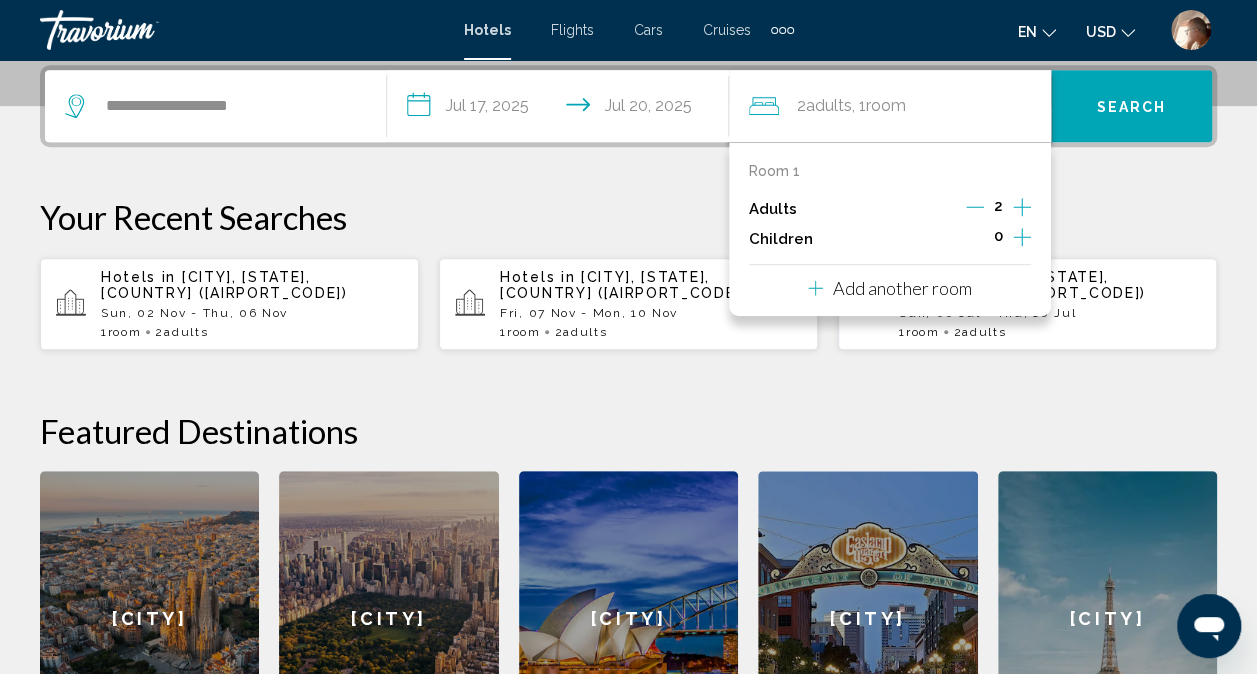 click at bounding box center [975, 207] 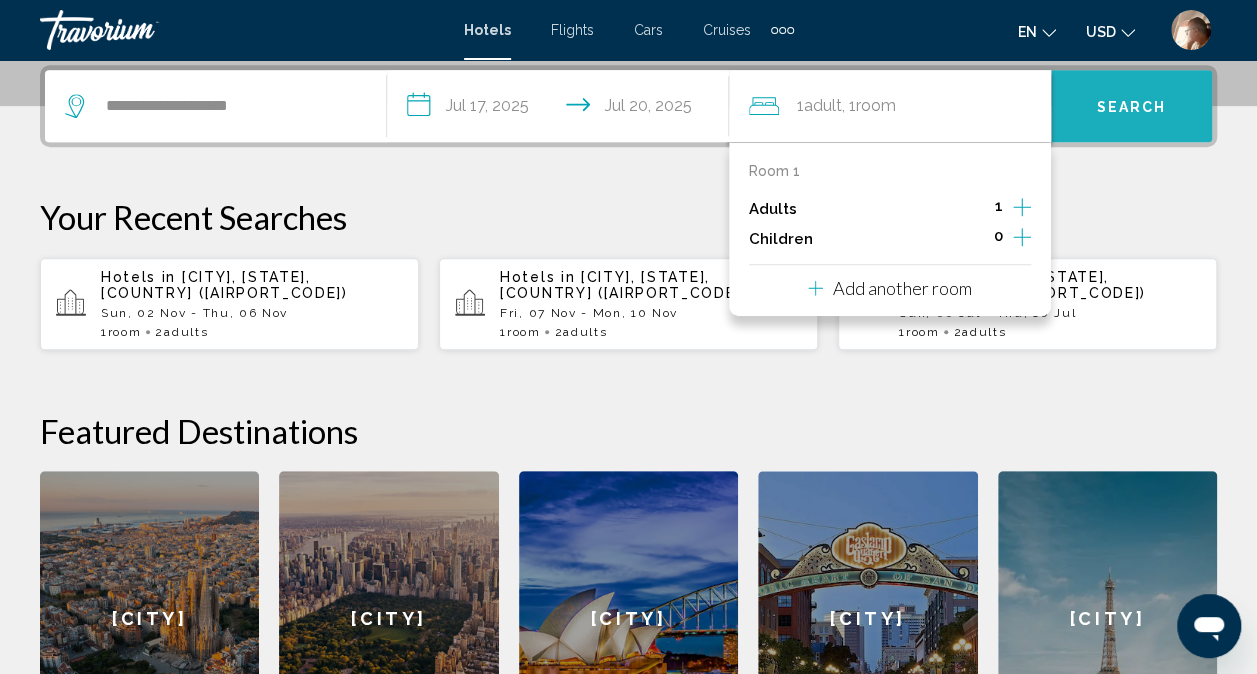 click on "Search" at bounding box center [1131, 106] 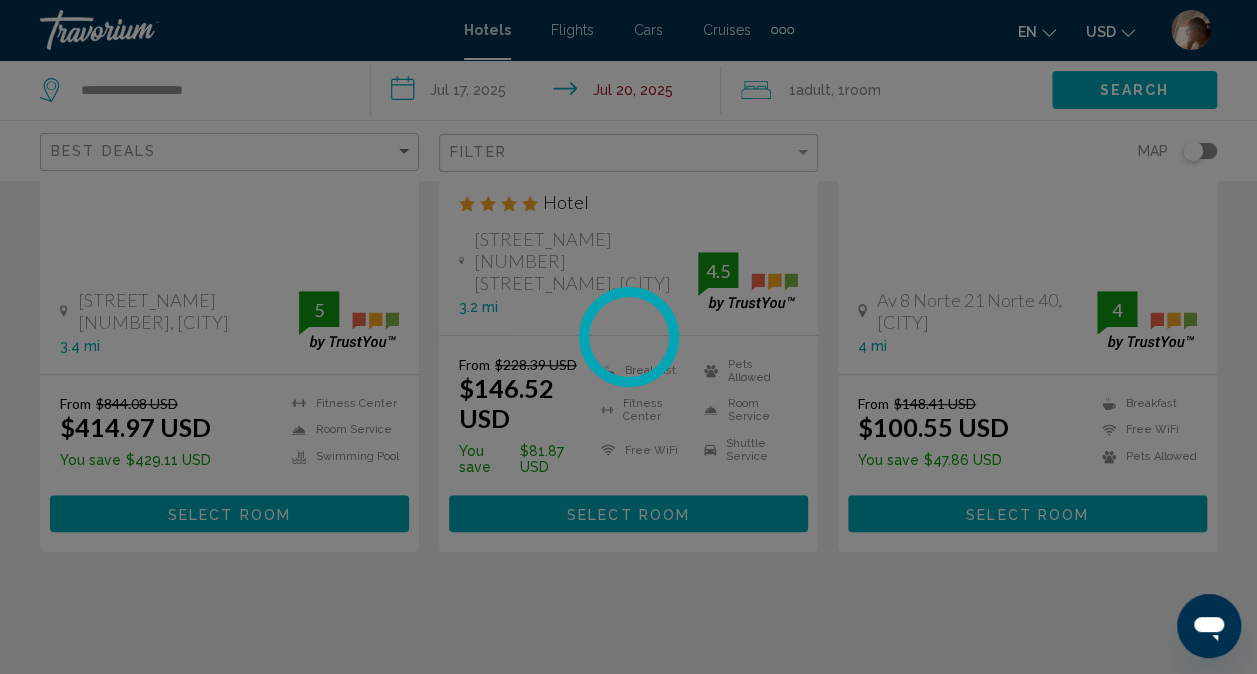 scroll, scrollTop: 0, scrollLeft: 0, axis: both 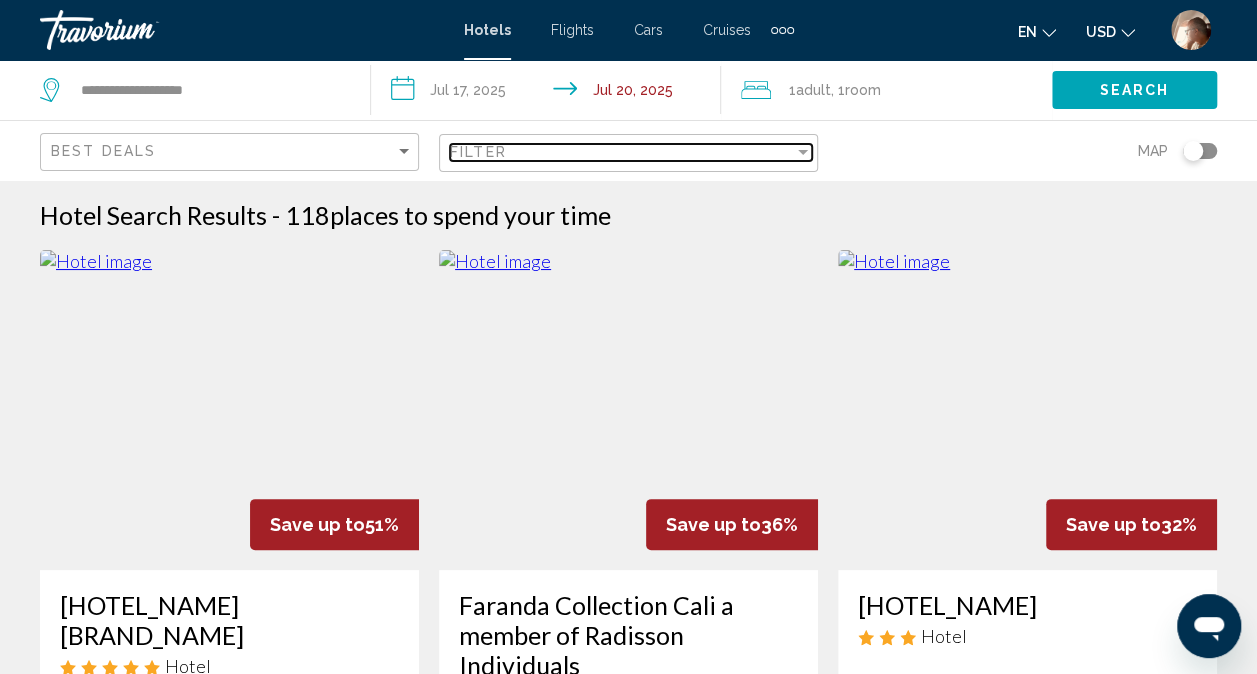 click at bounding box center [803, 152] 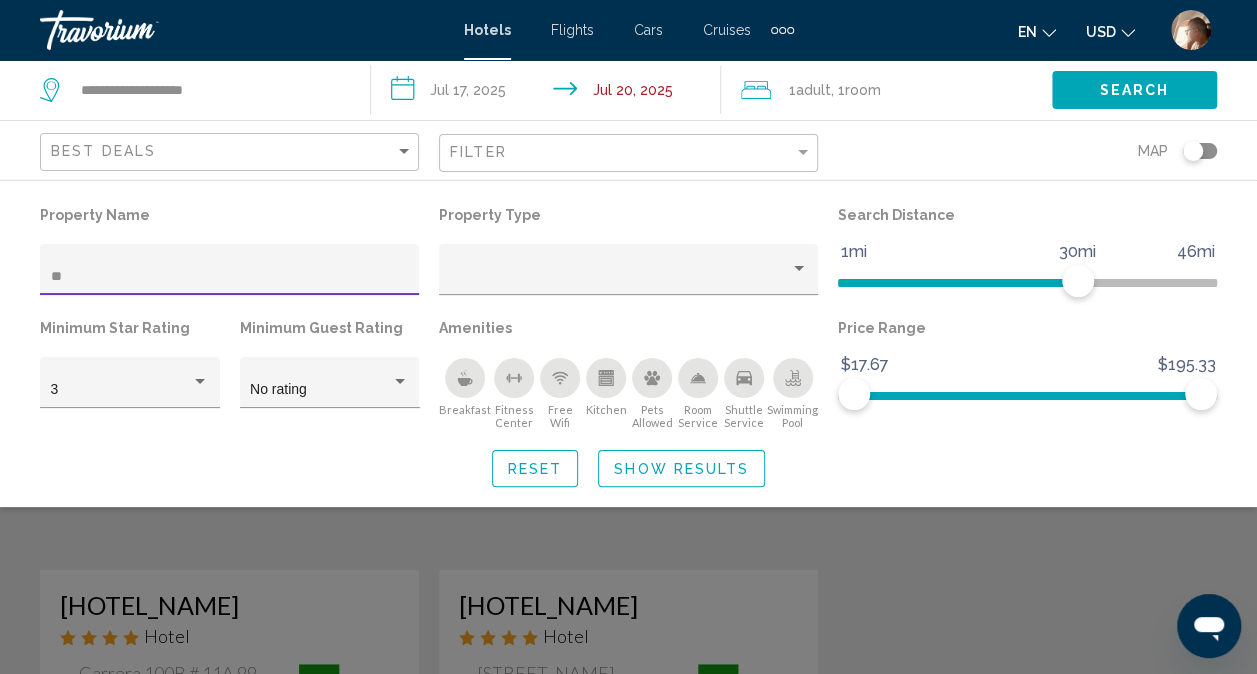 click at bounding box center [628, 487] 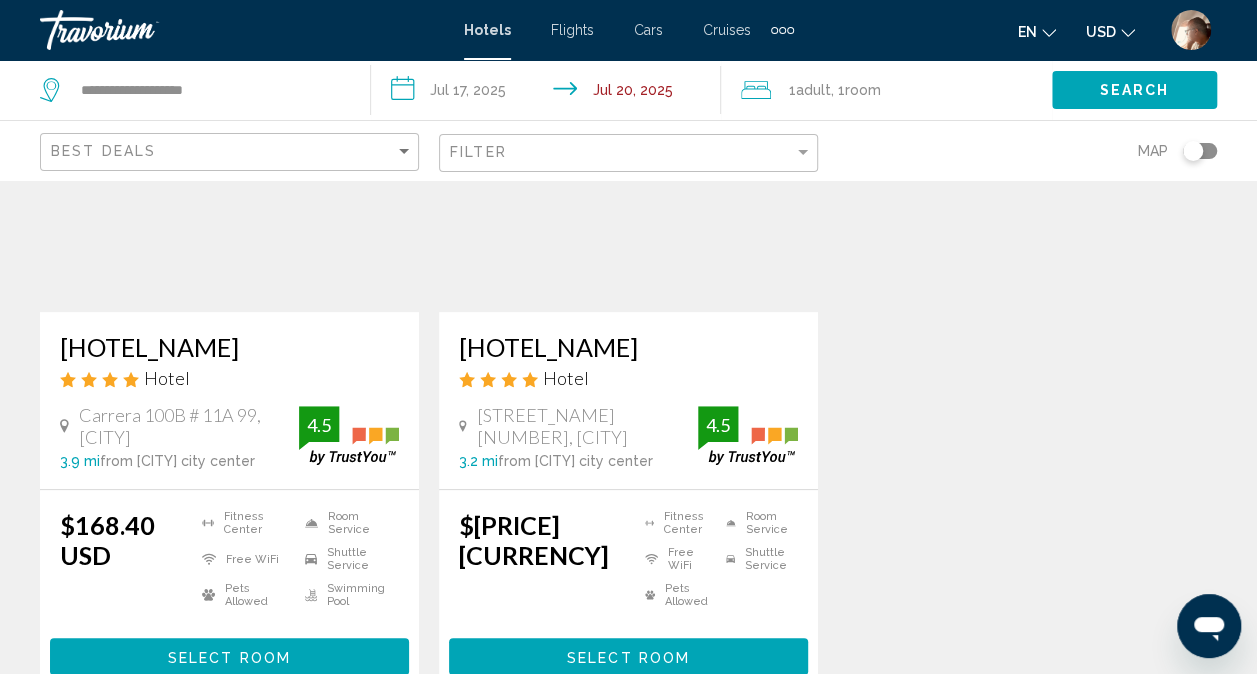 scroll, scrollTop: 0, scrollLeft: 0, axis: both 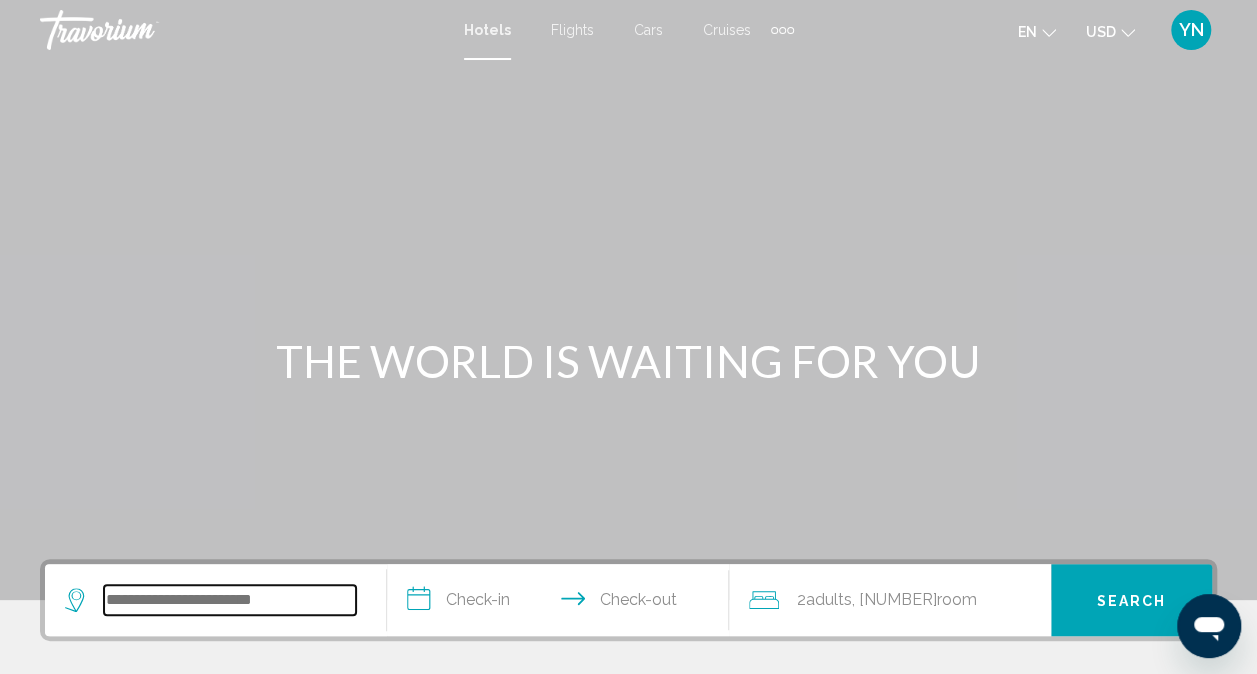 click at bounding box center (230, 600) 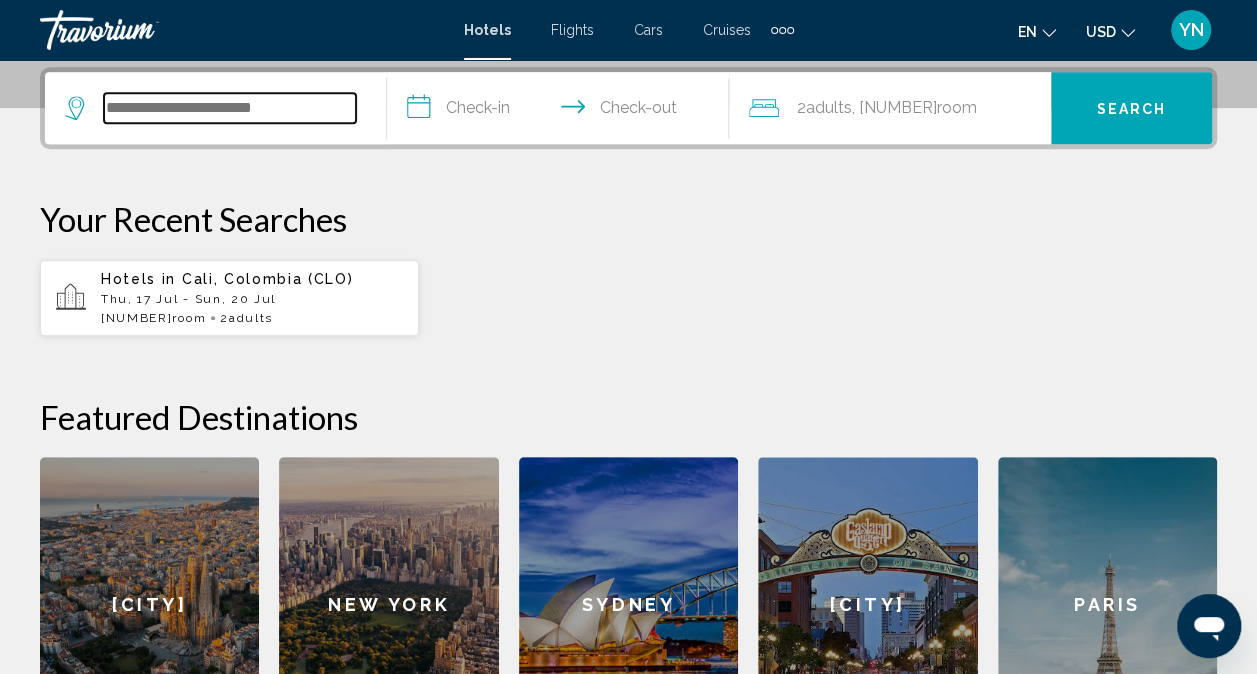 scroll, scrollTop: 494, scrollLeft: 0, axis: vertical 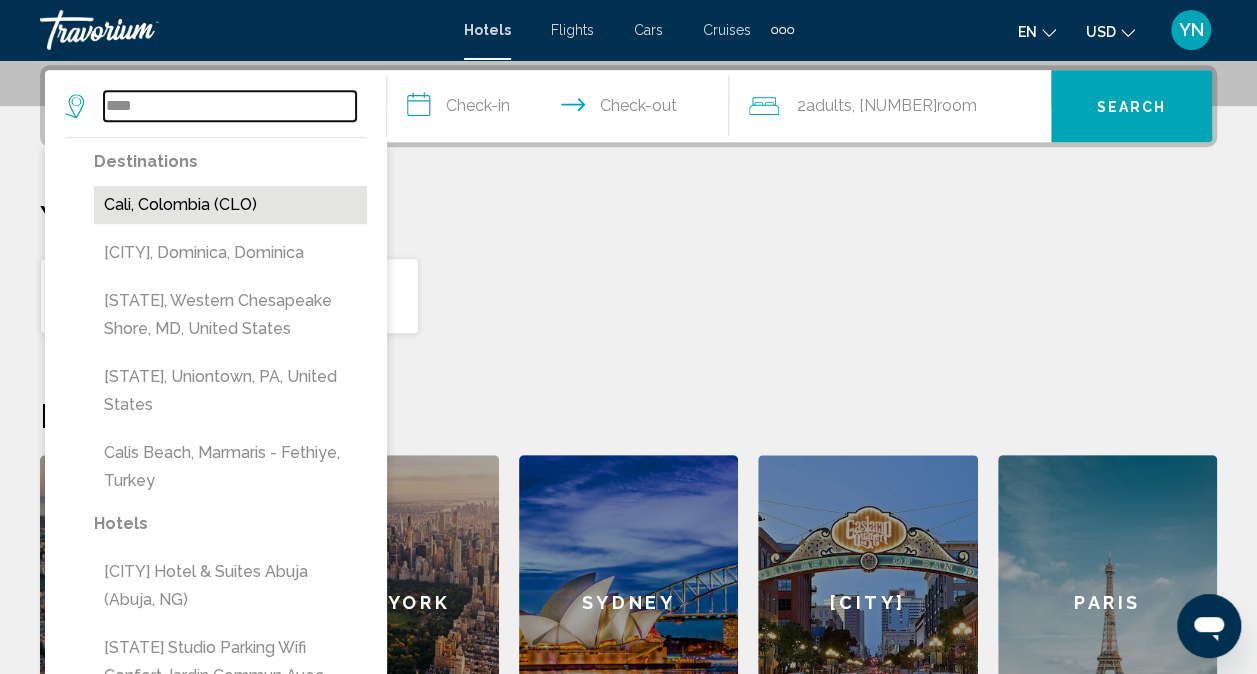 type on "****" 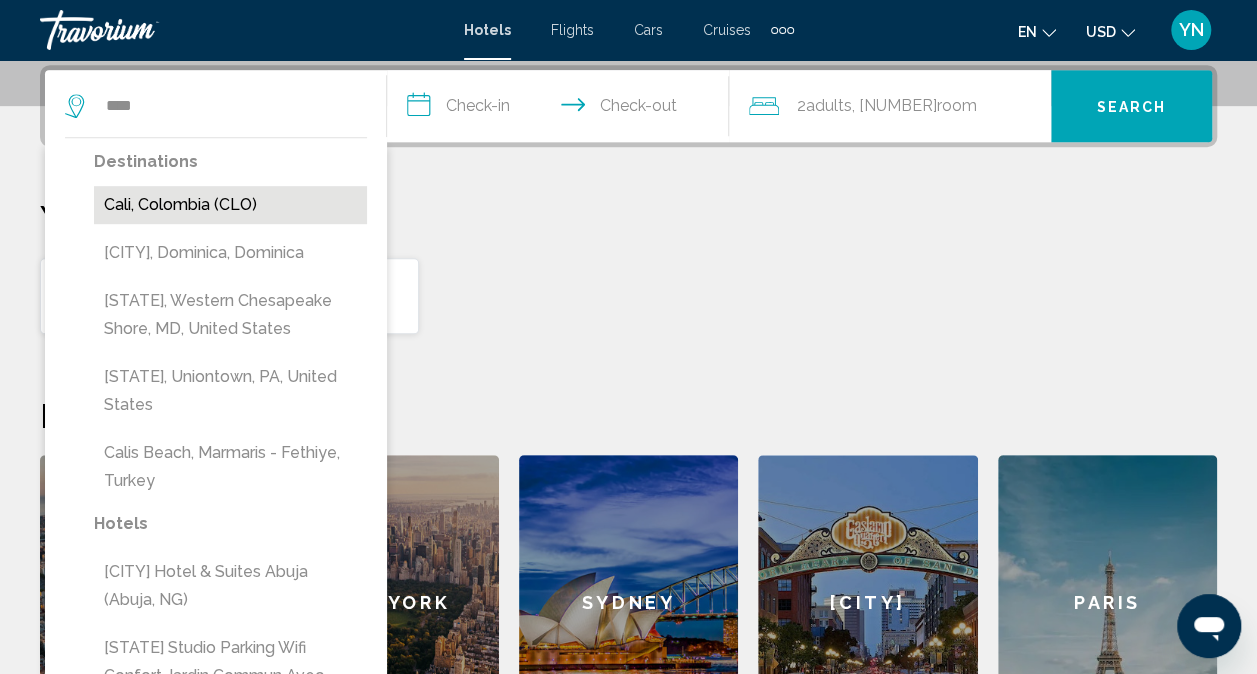 click on "Cali, Colombia (CLO)" at bounding box center [230, 205] 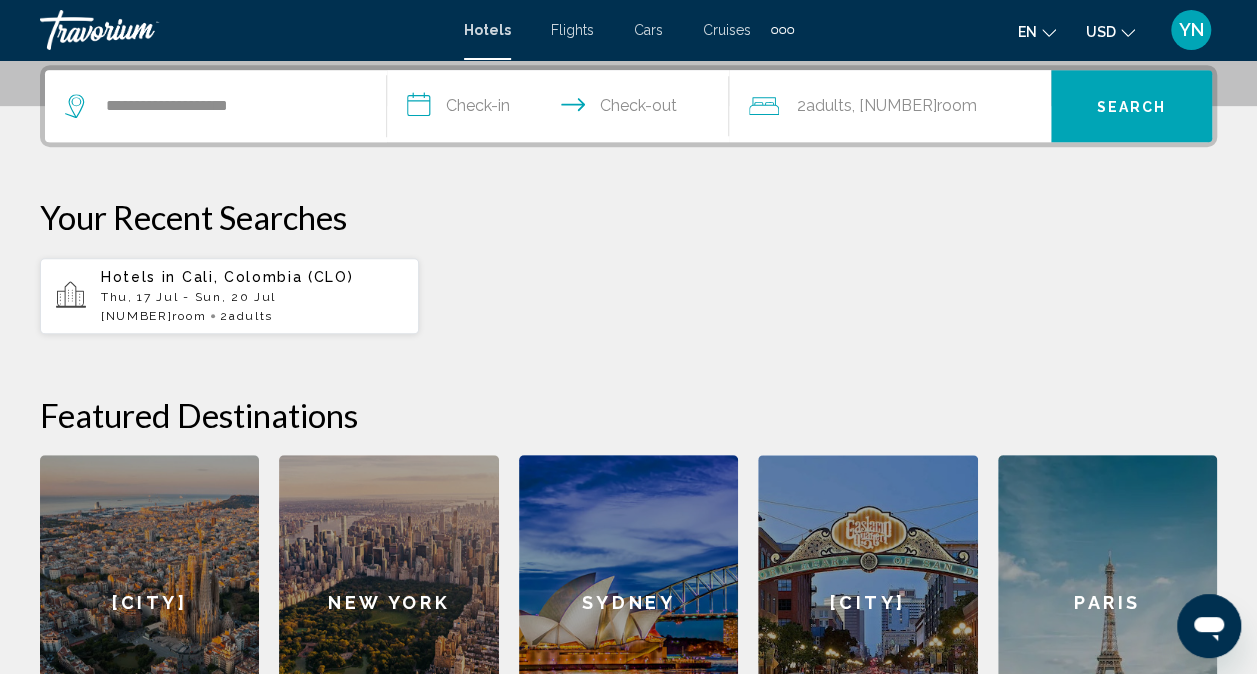 click on "**********" at bounding box center (562, 109) 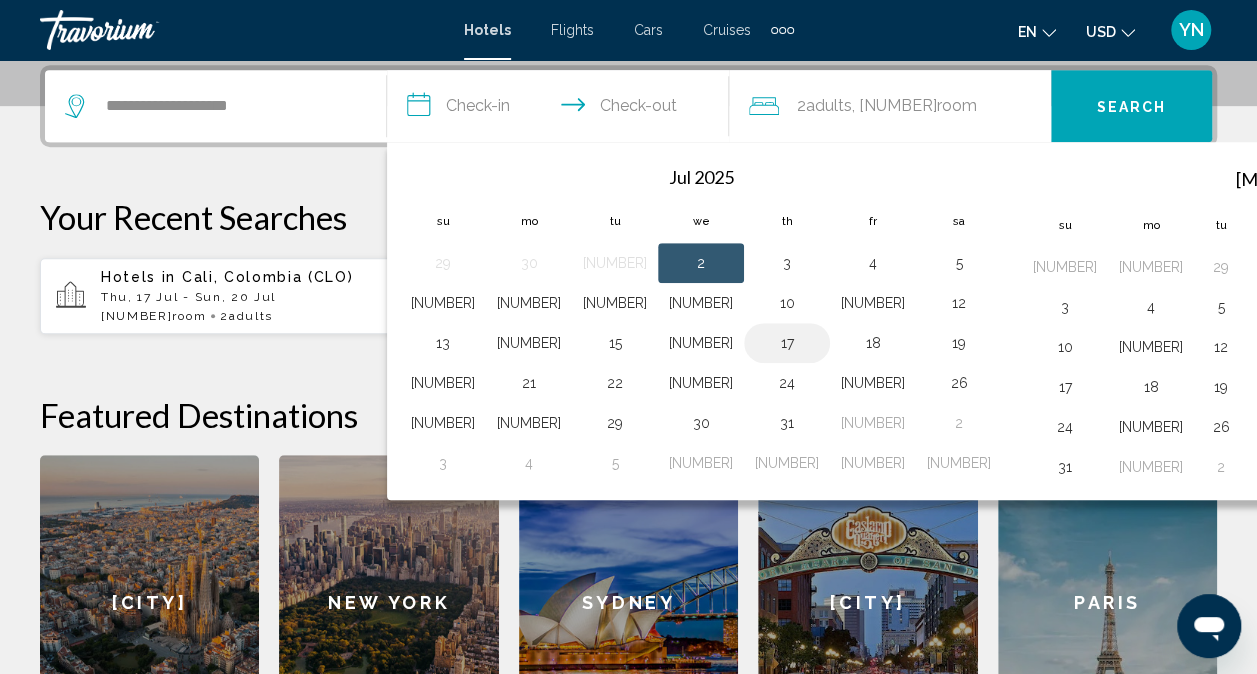 click on "17" at bounding box center (787, 343) 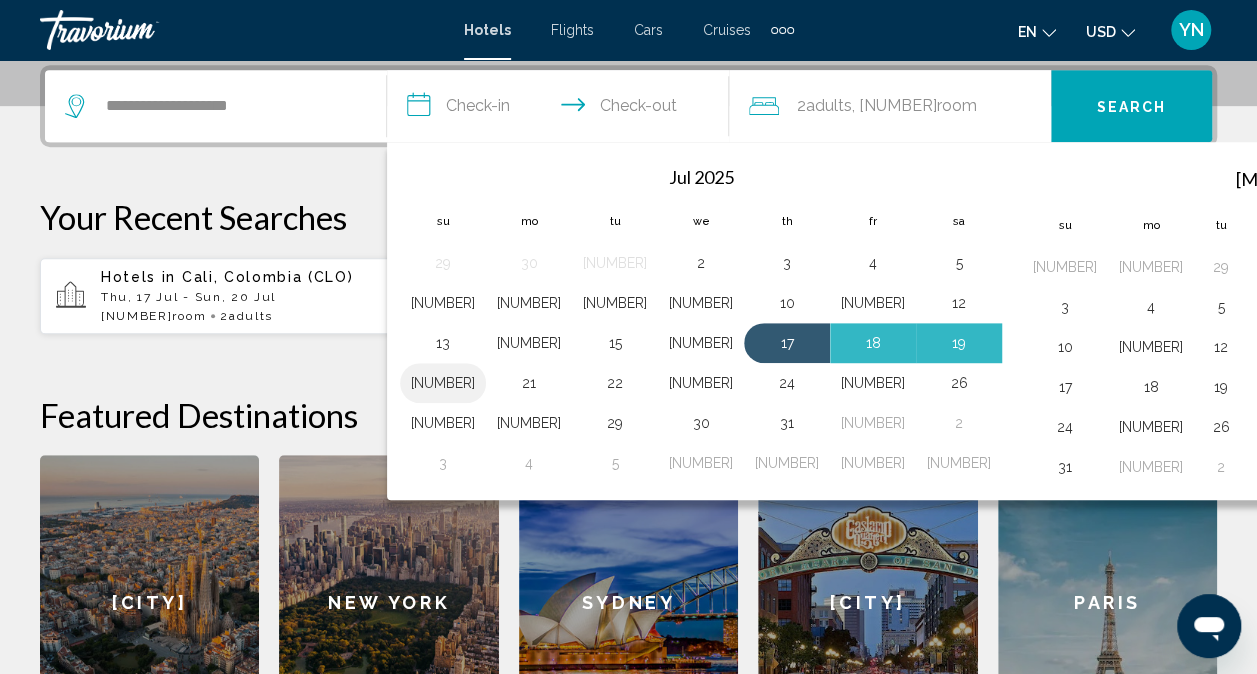 click on "[NUMBER]" at bounding box center [443, 383] 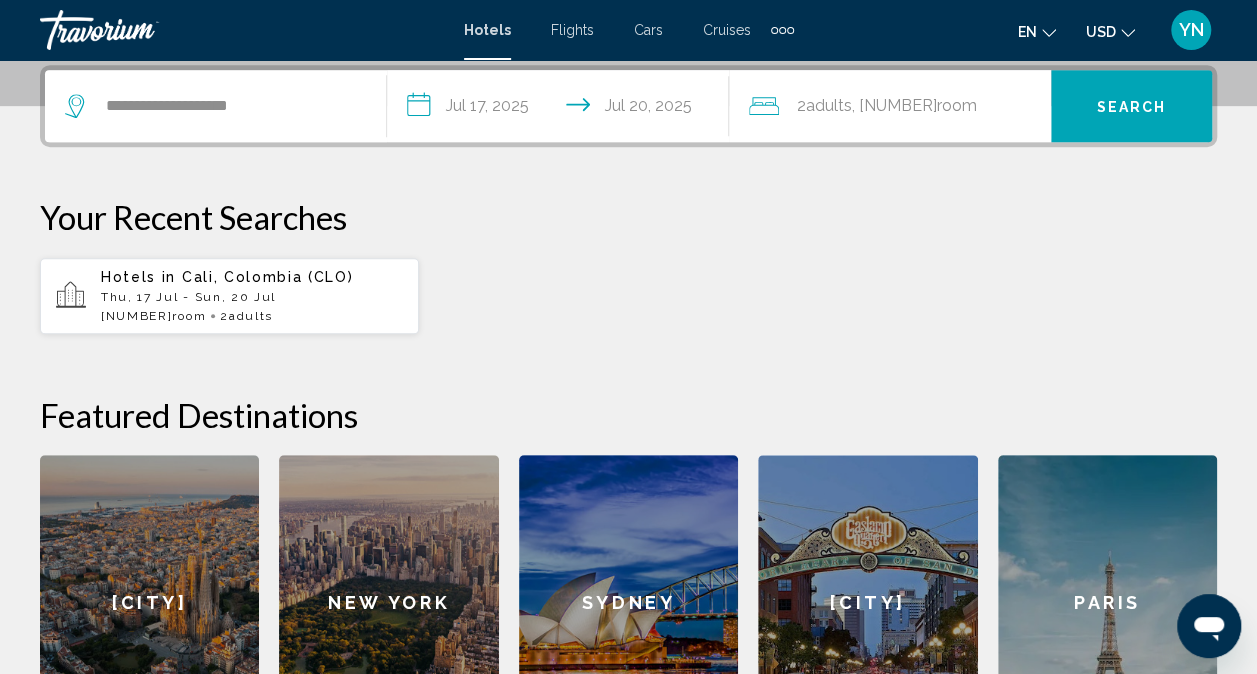 click on "Room" at bounding box center (957, 105) 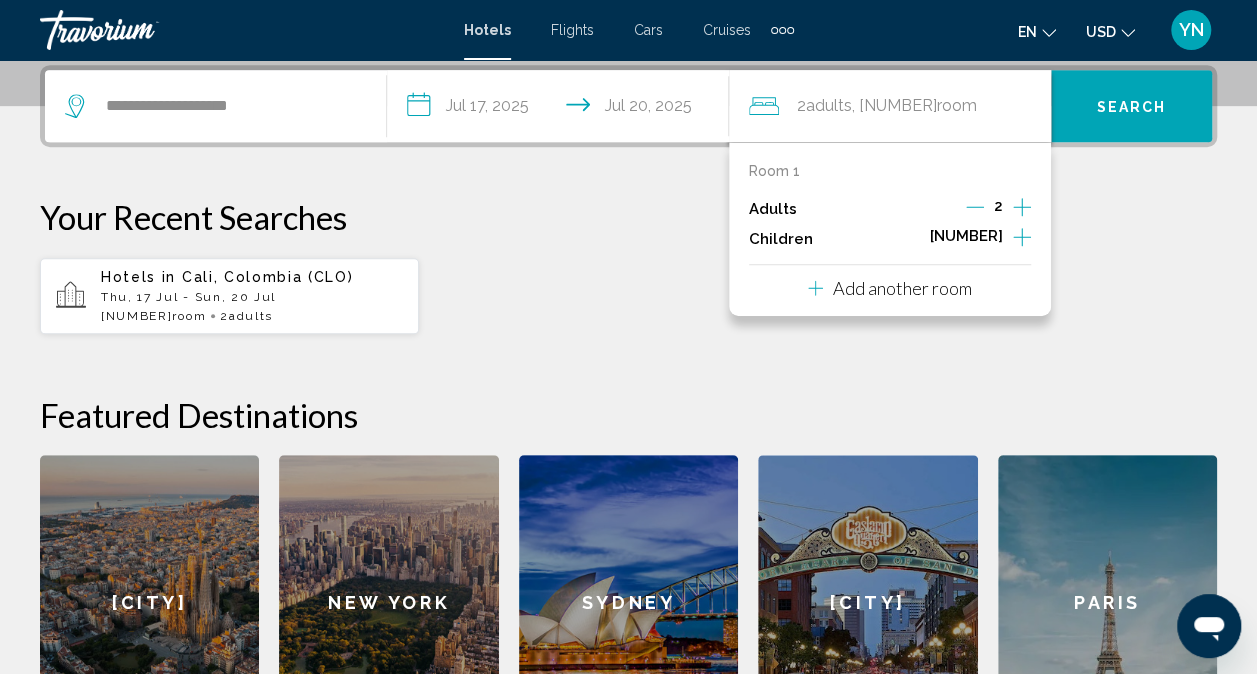 click at bounding box center (975, 207) 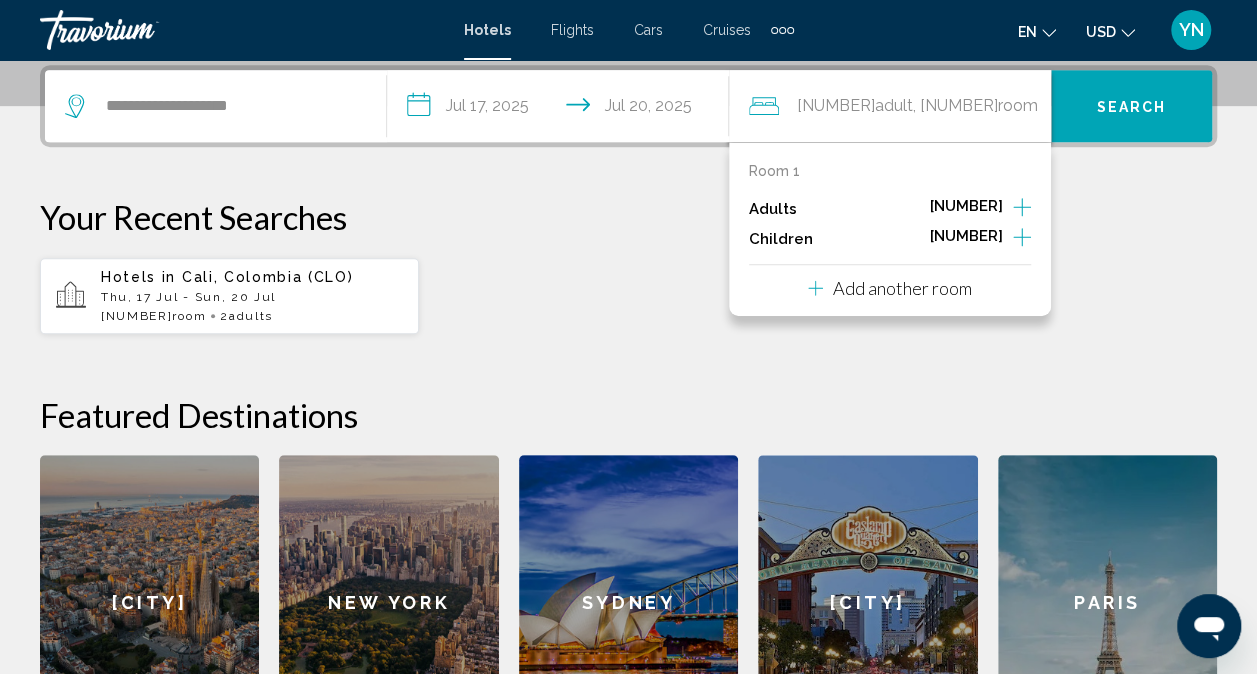 click on "Search" at bounding box center (1132, 107) 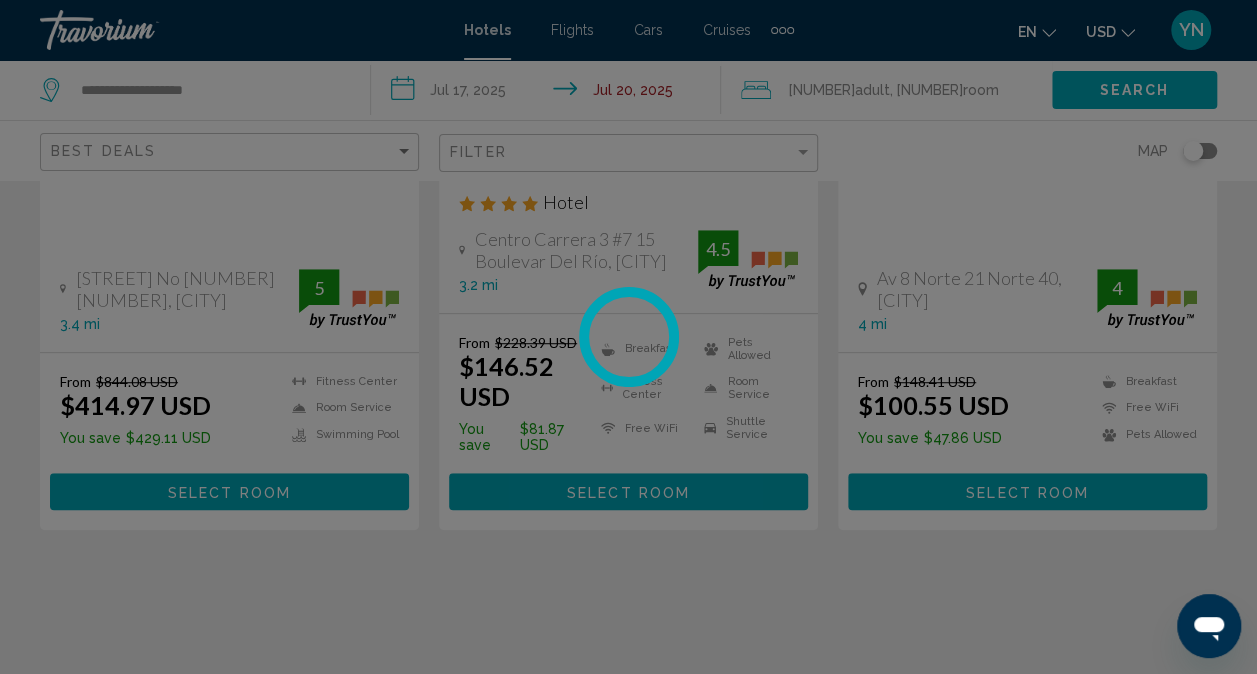scroll, scrollTop: 0, scrollLeft: 0, axis: both 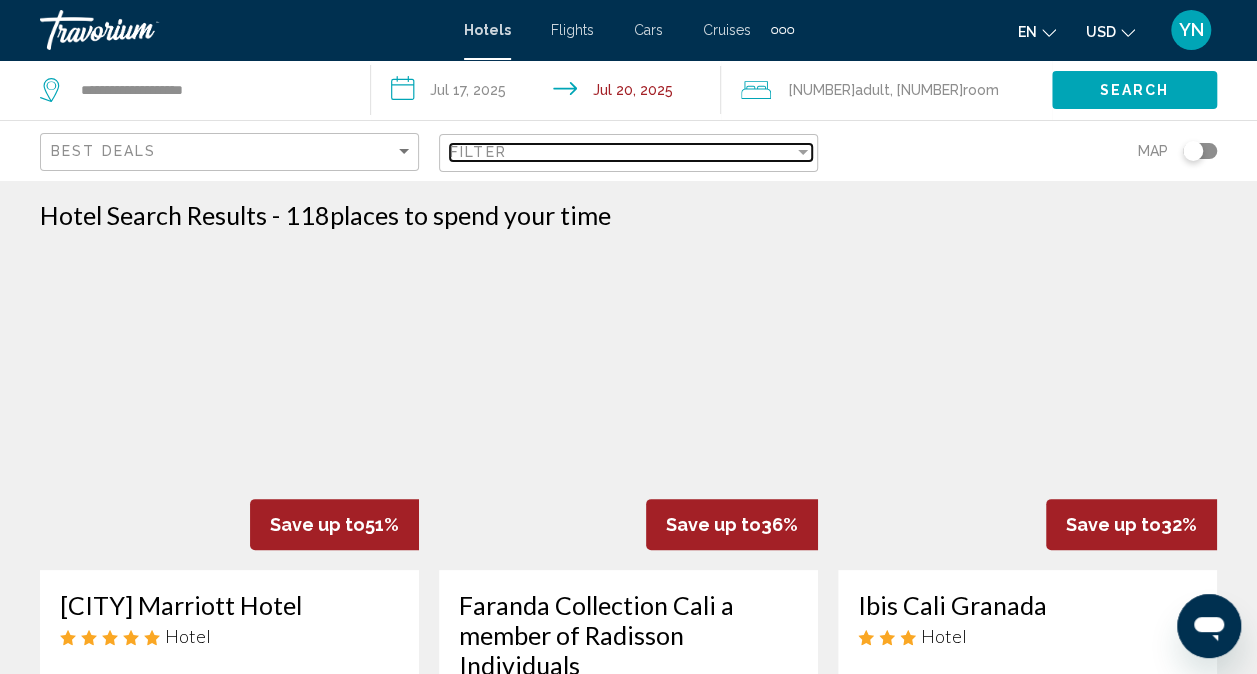 click at bounding box center [803, 152] 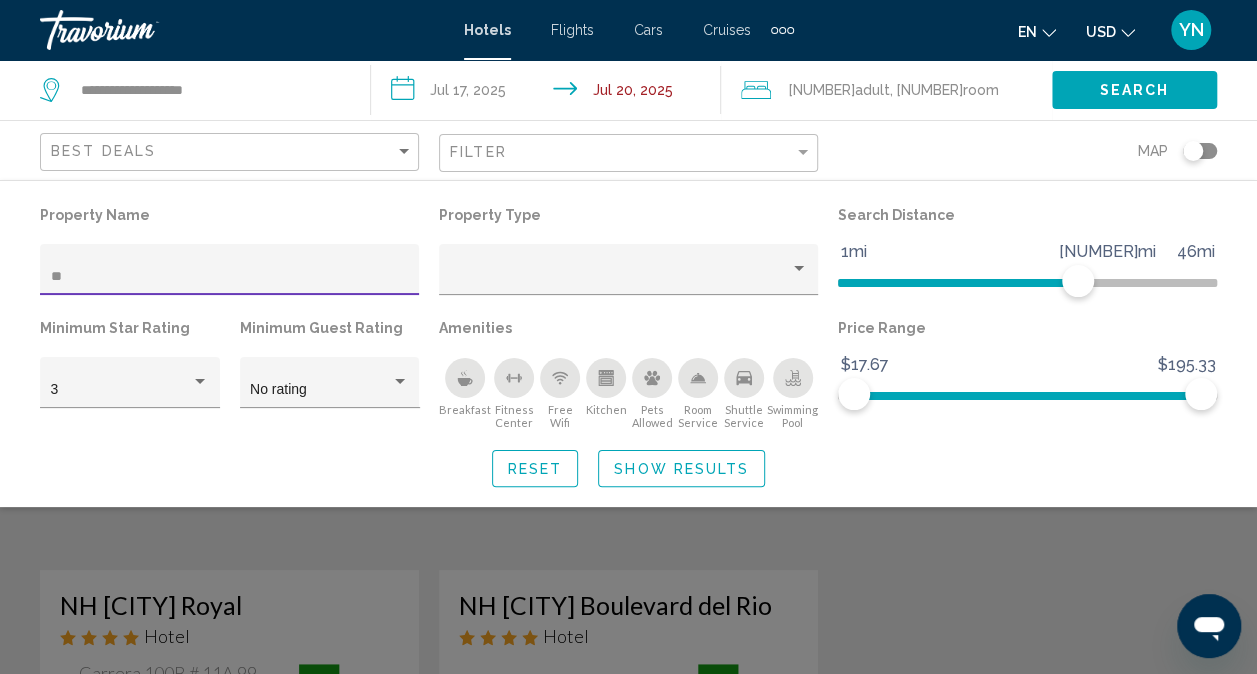 click at bounding box center (628, 487) 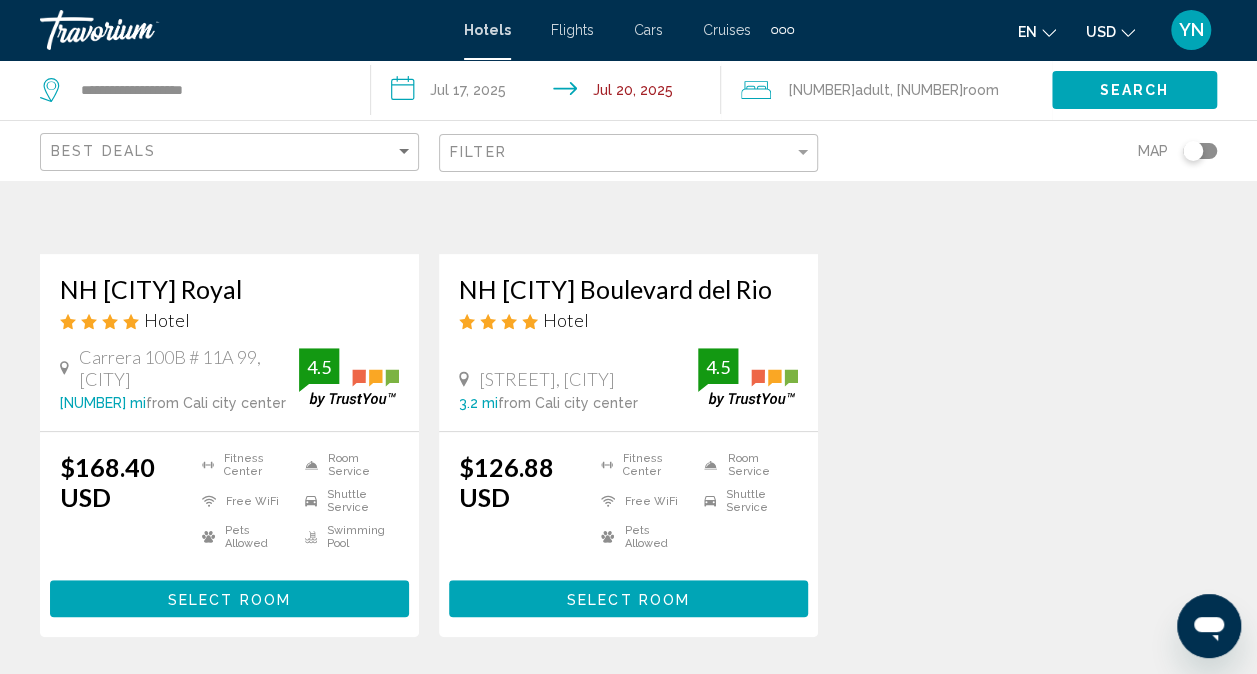 scroll, scrollTop: 324, scrollLeft: 0, axis: vertical 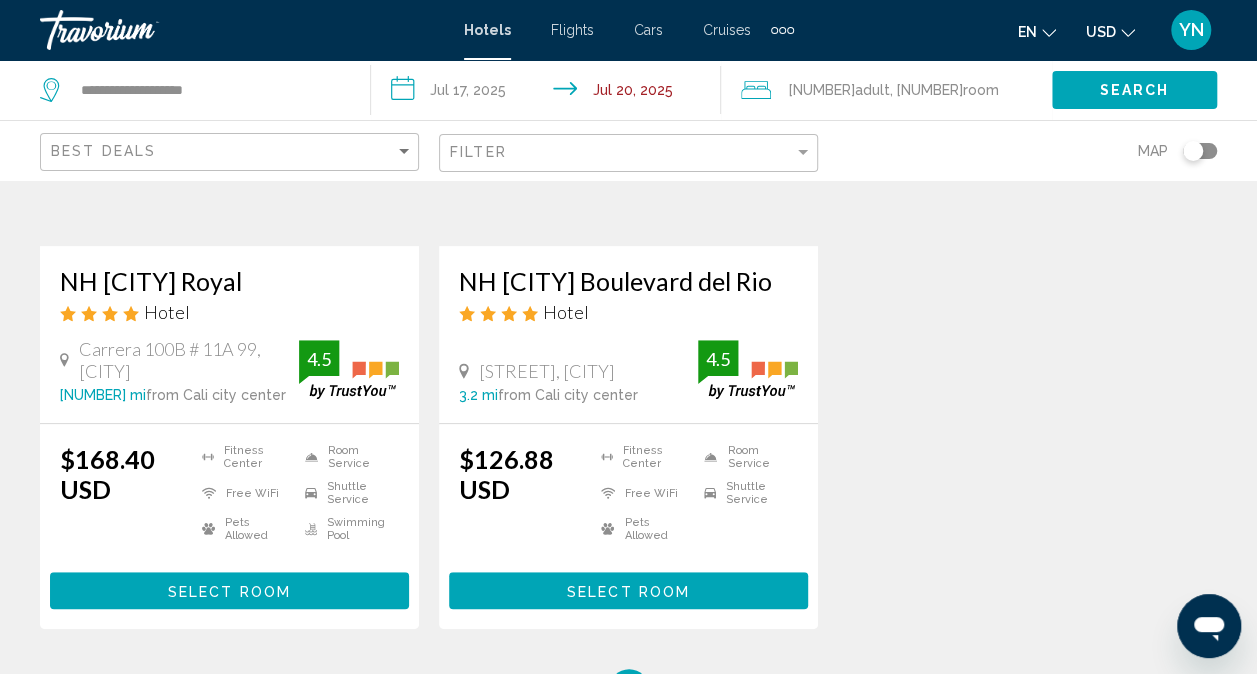 click on "Select Room" at bounding box center [229, 591] 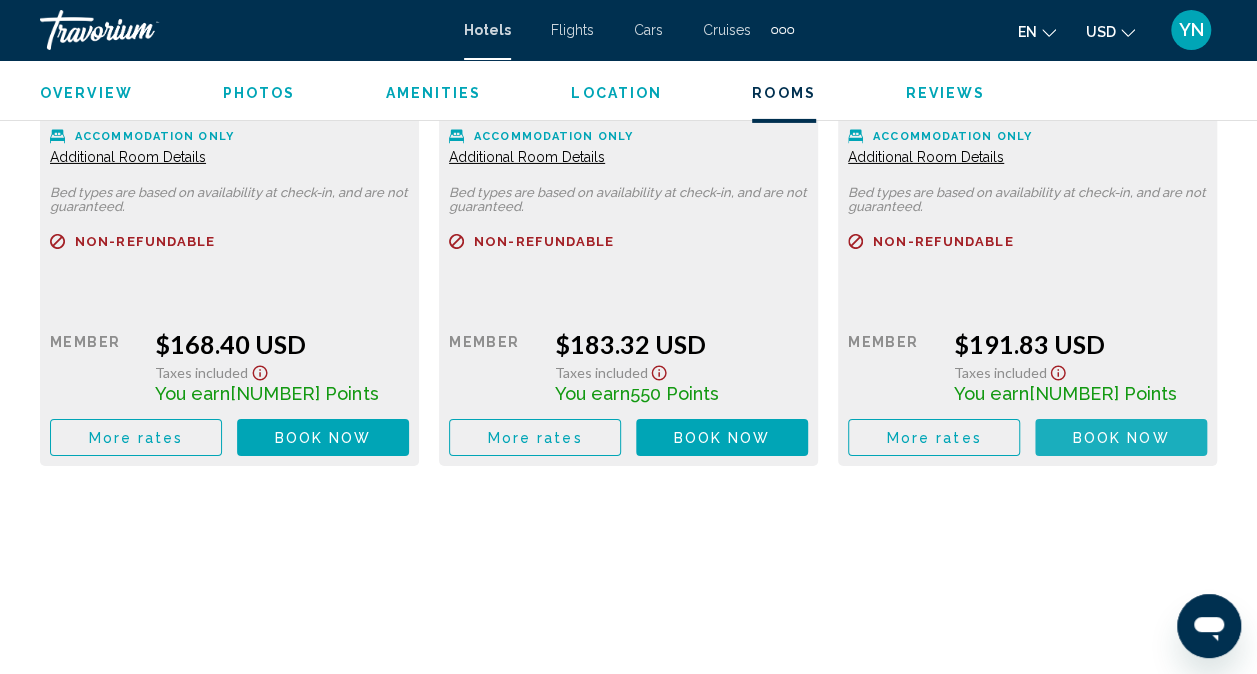 scroll, scrollTop: 3313, scrollLeft: 0, axis: vertical 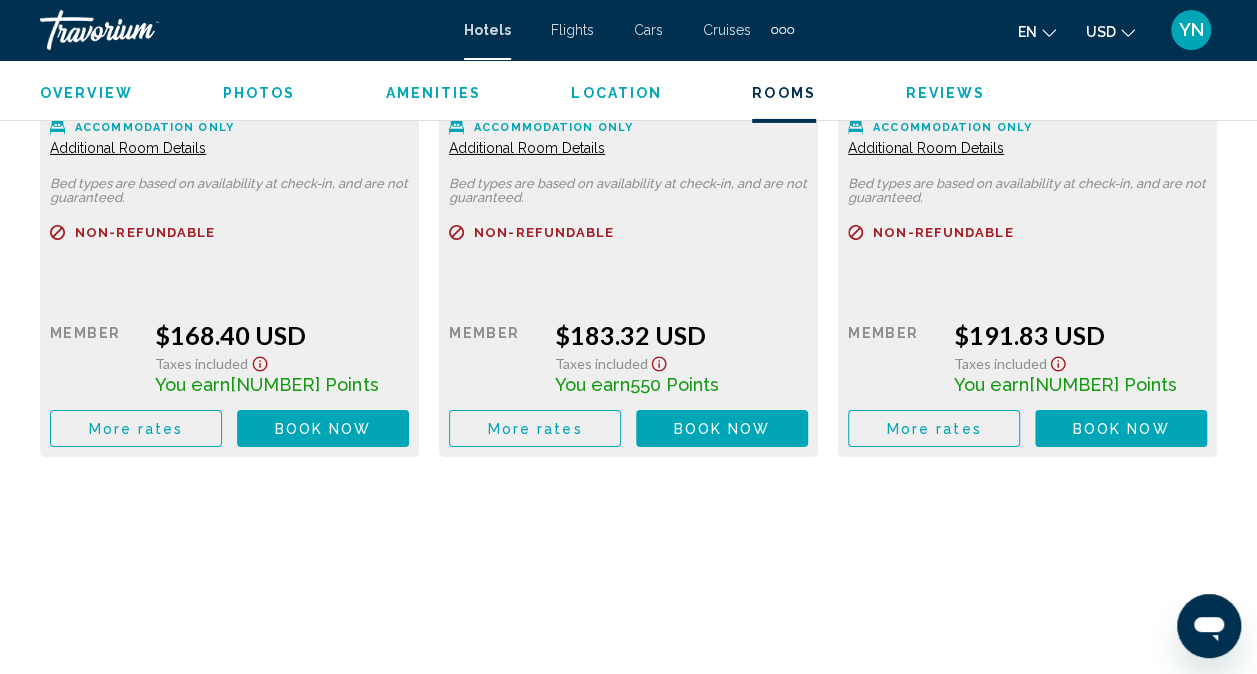 click on "Book now" at bounding box center [323, 429] 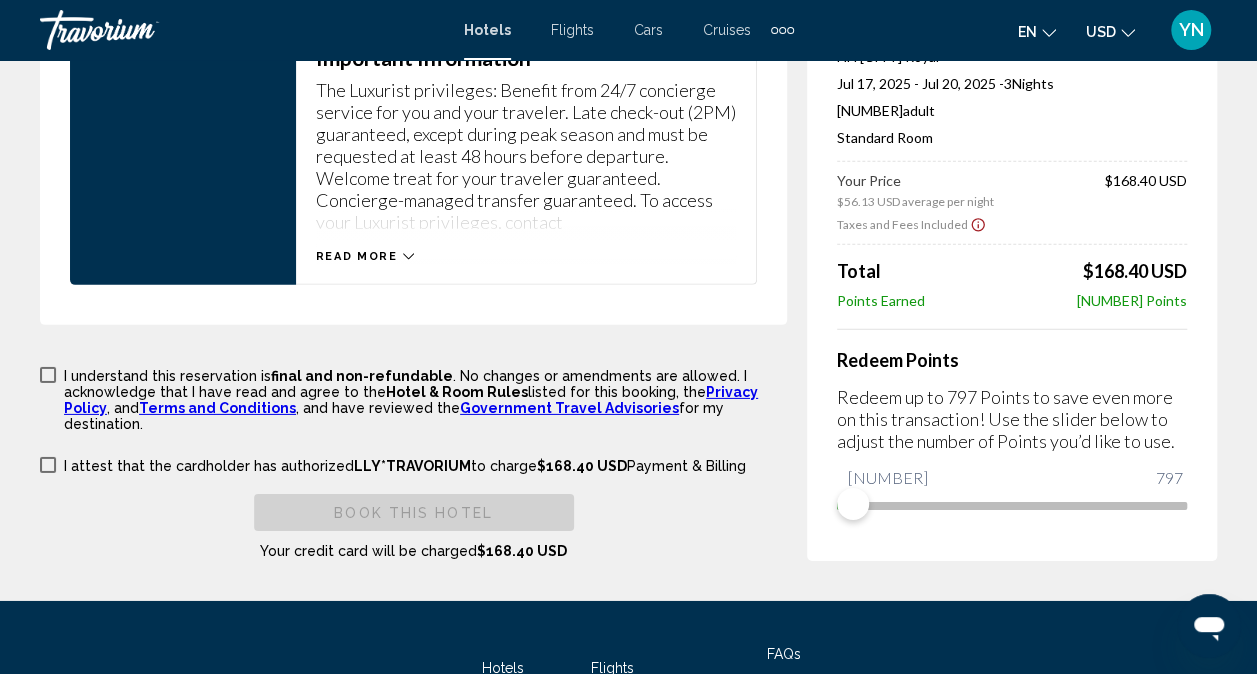 scroll, scrollTop: 2945, scrollLeft: 0, axis: vertical 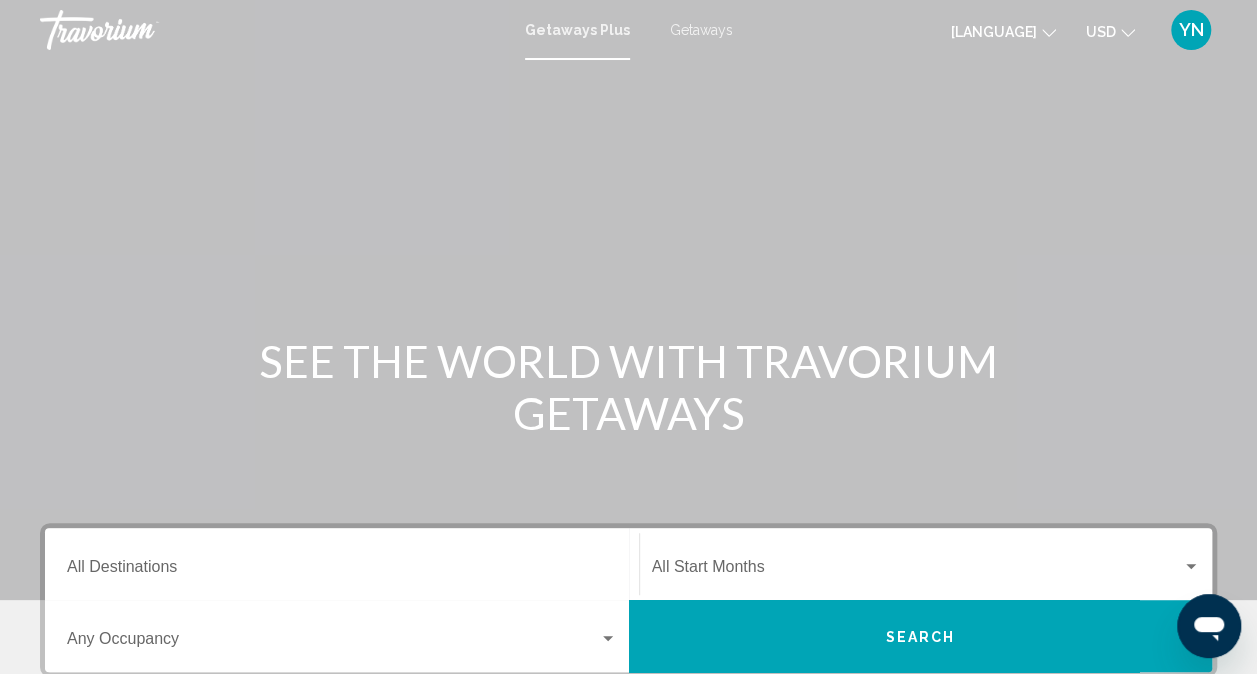click on "Destination All Destinations" at bounding box center (342, 571) 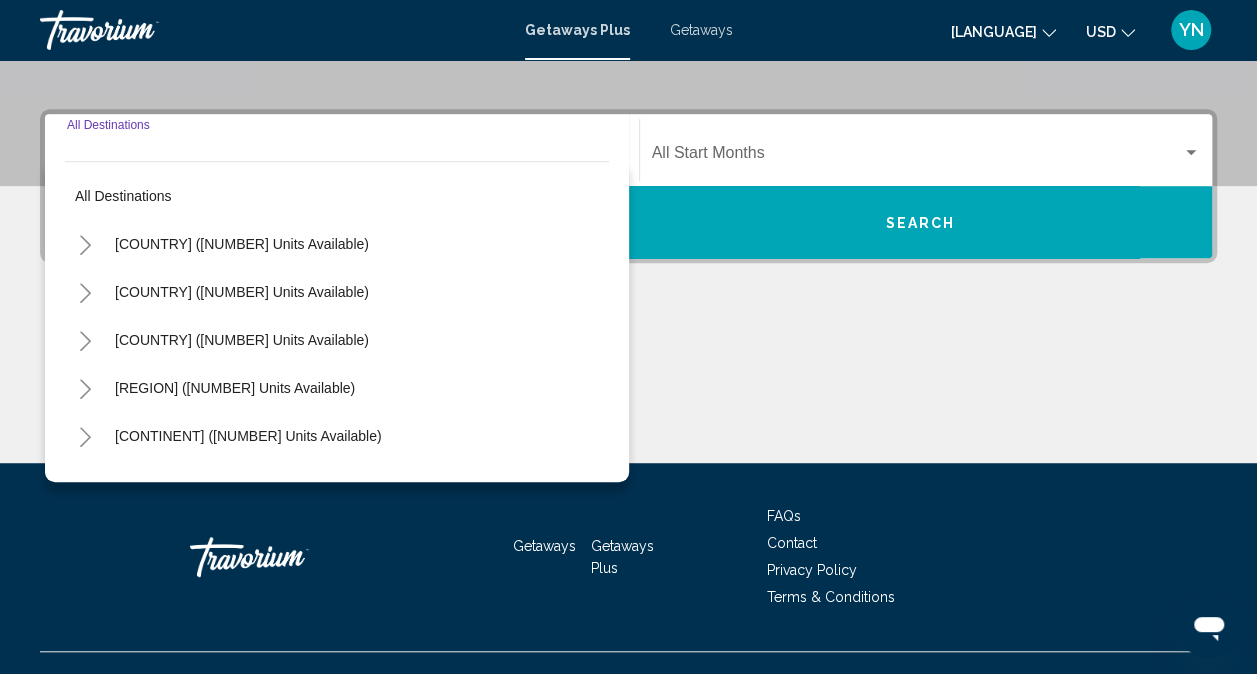 scroll, scrollTop: 447, scrollLeft: 0, axis: vertical 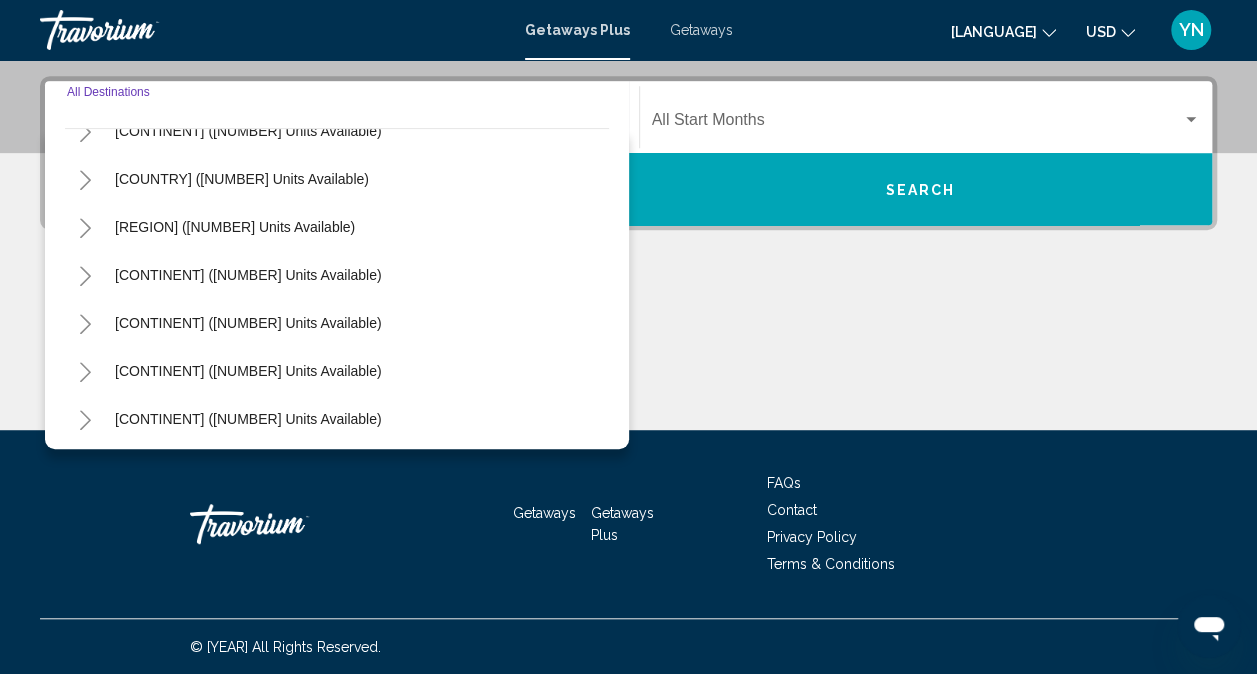 click at bounding box center [85, 276] 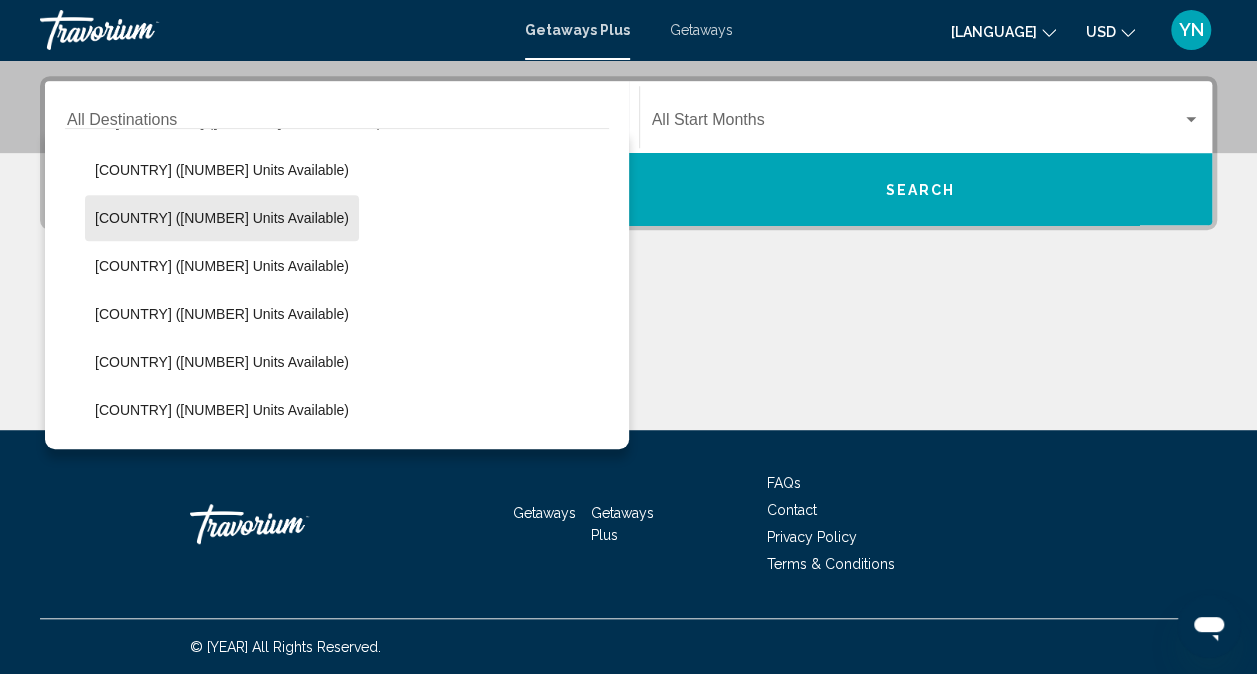 scroll, scrollTop: 432, scrollLeft: 0, axis: vertical 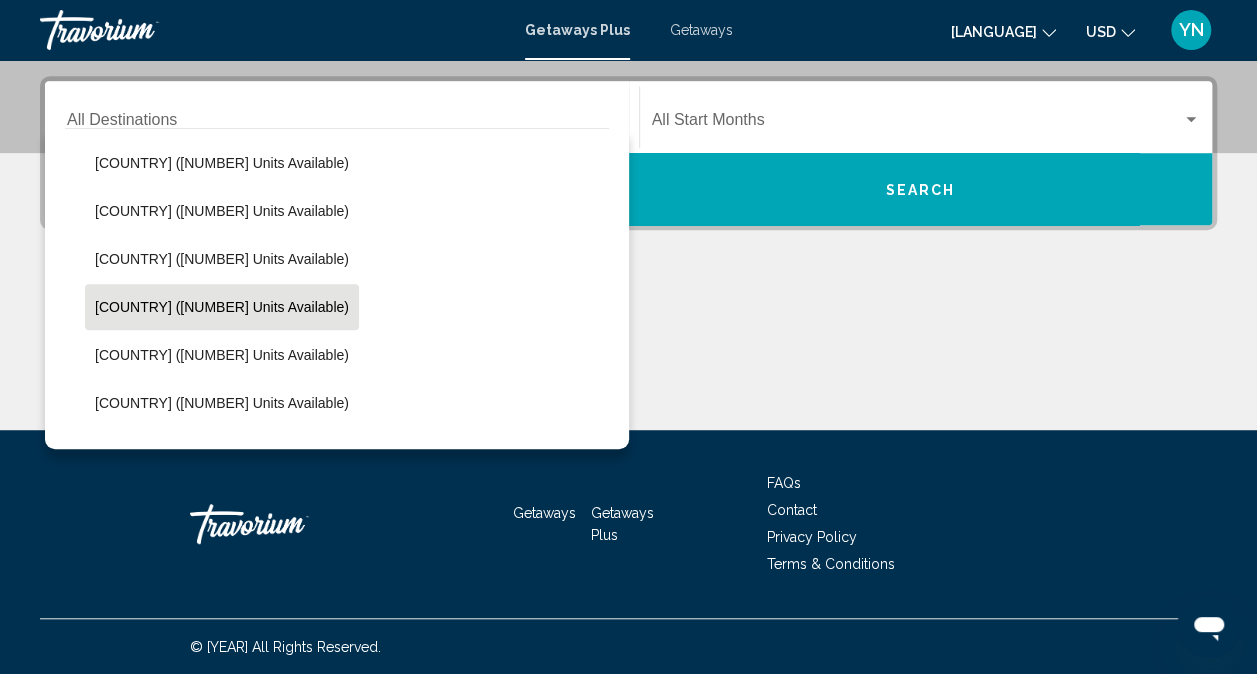 click on "Colombia (29 units available)" at bounding box center [222, 163] 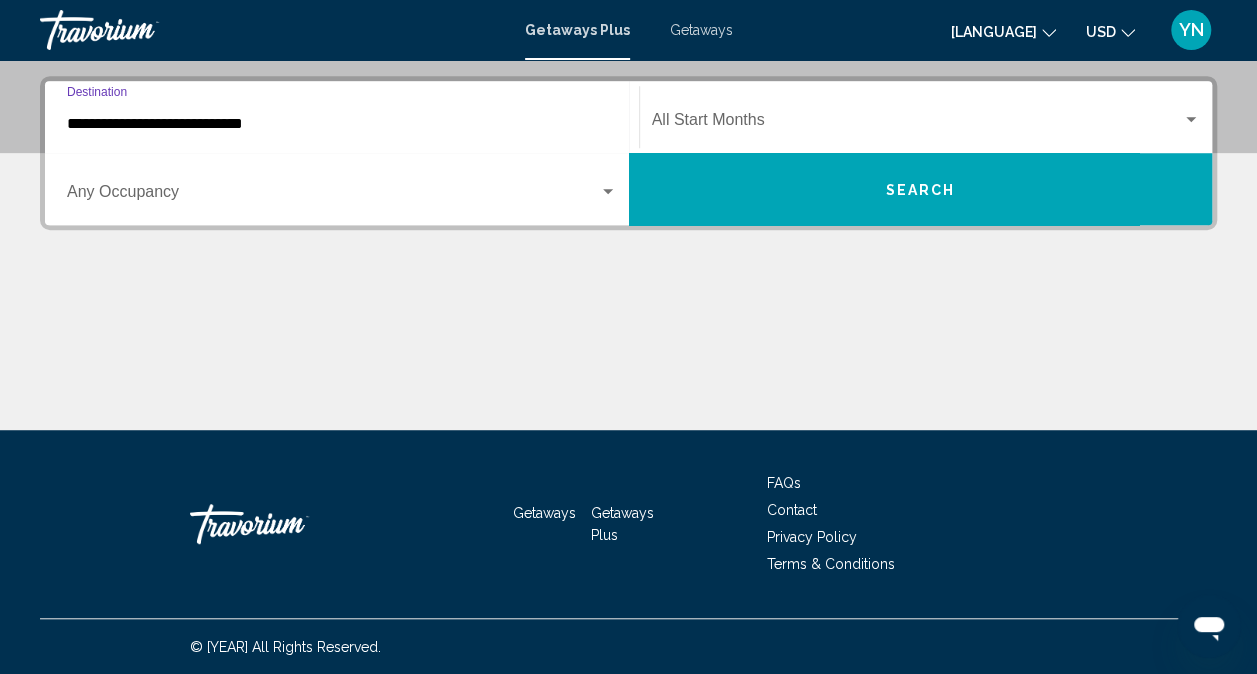 click on "Start Month All Start Months" at bounding box center (926, 117) 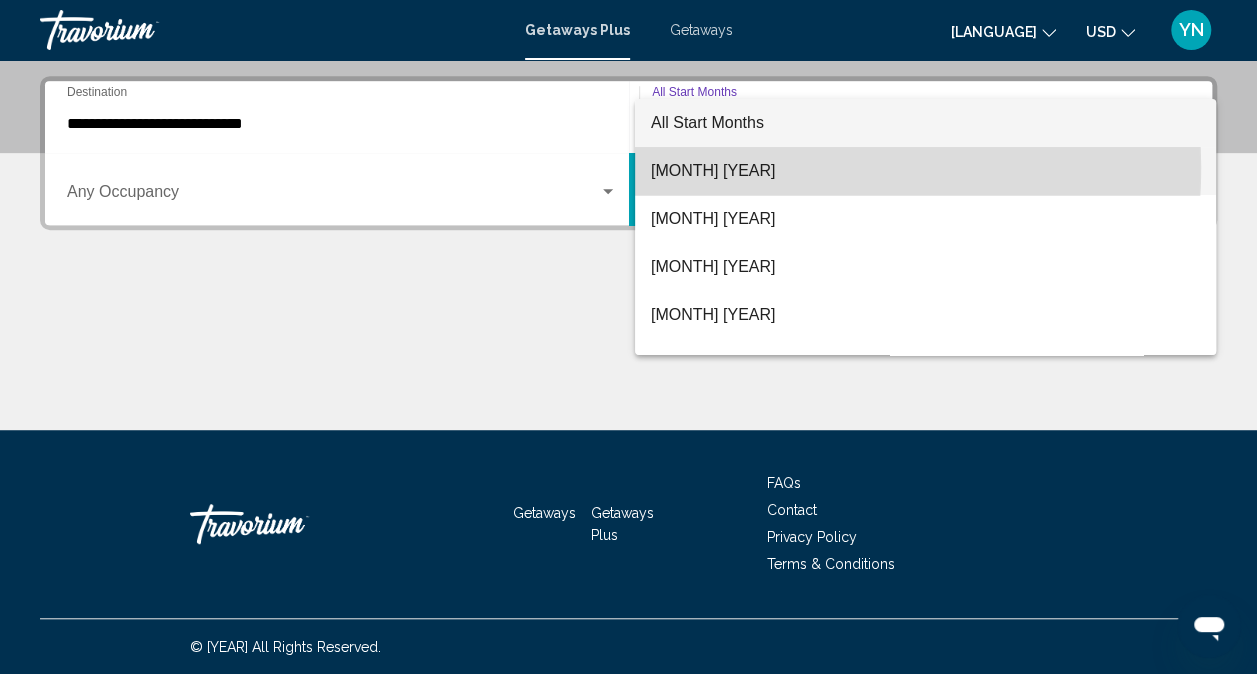 click on "July 2025" at bounding box center [925, 171] 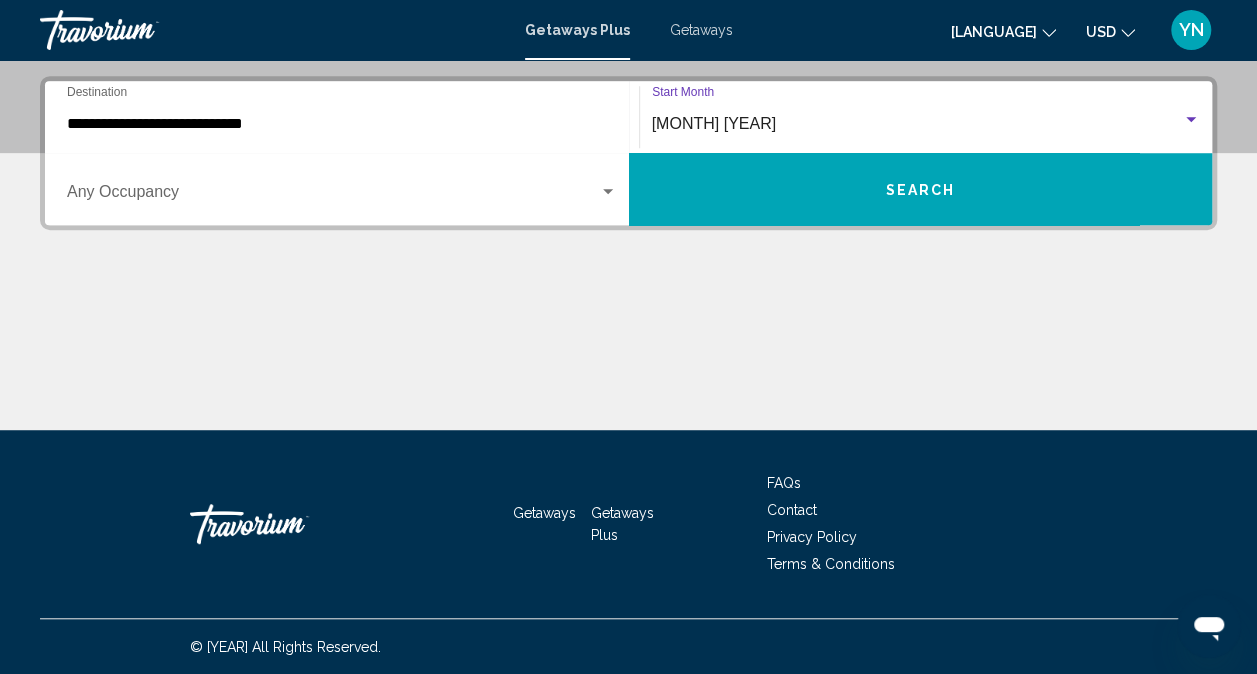 click at bounding box center (333, 196) 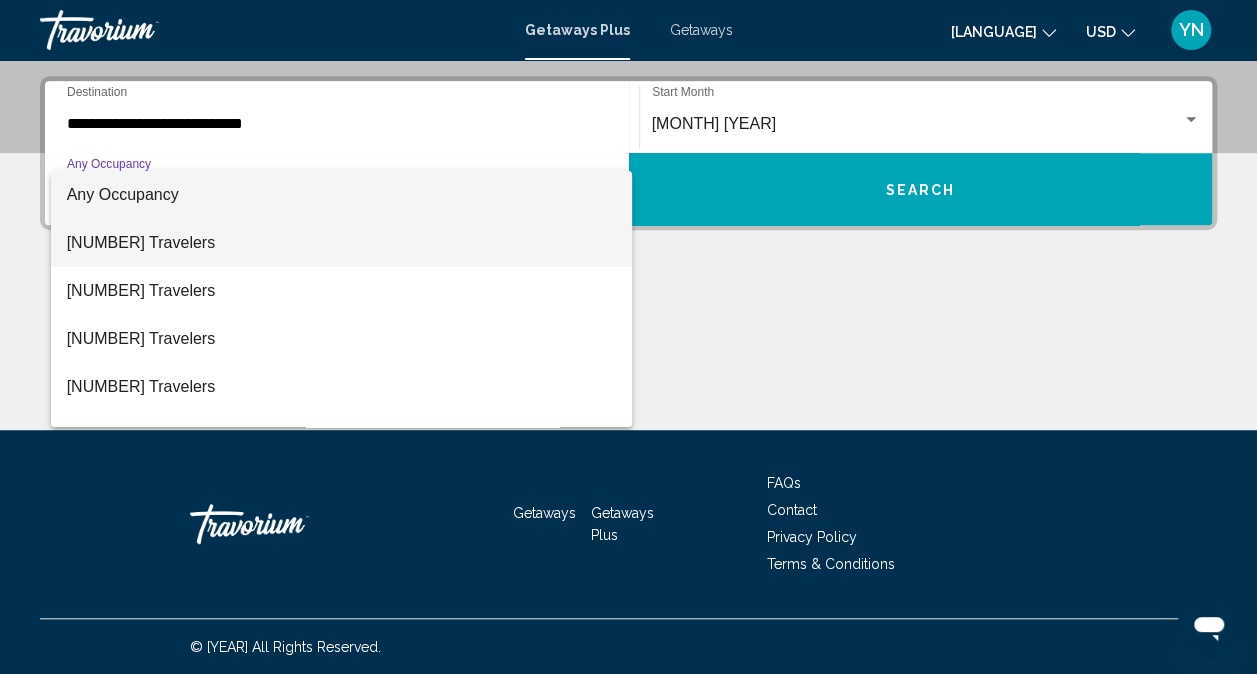 click on "2 Travelers" at bounding box center [342, 243] 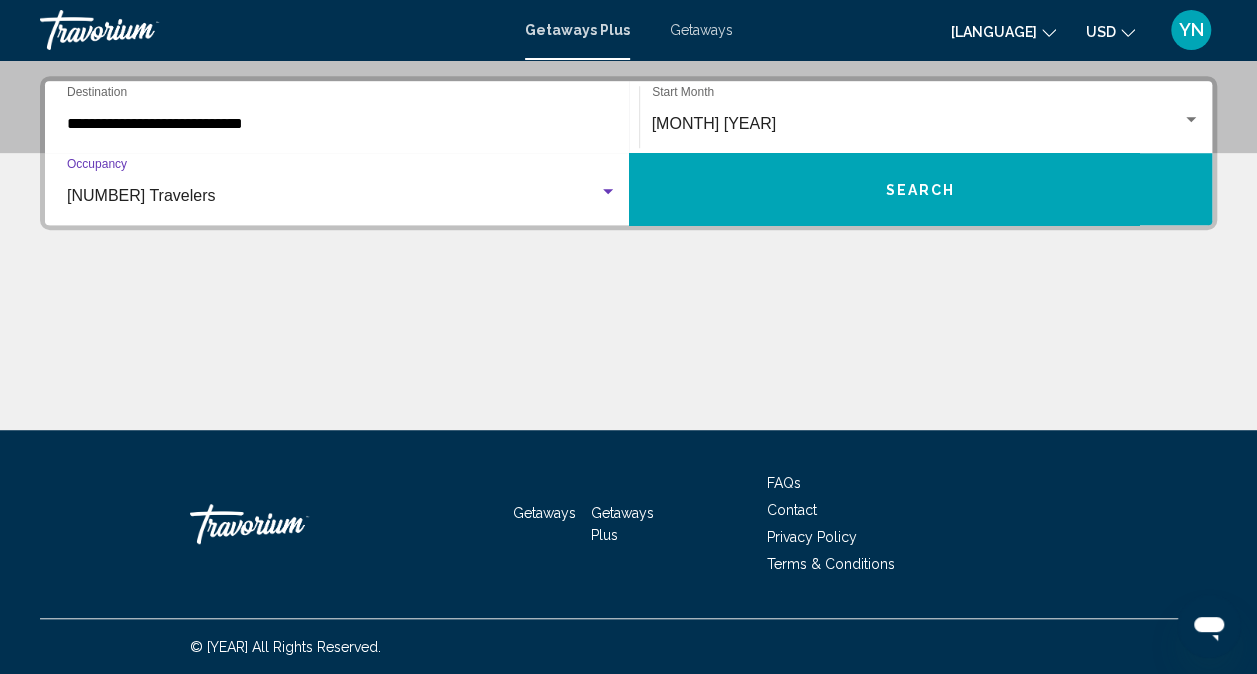 click on "Search" at bounding box center (920, 190) 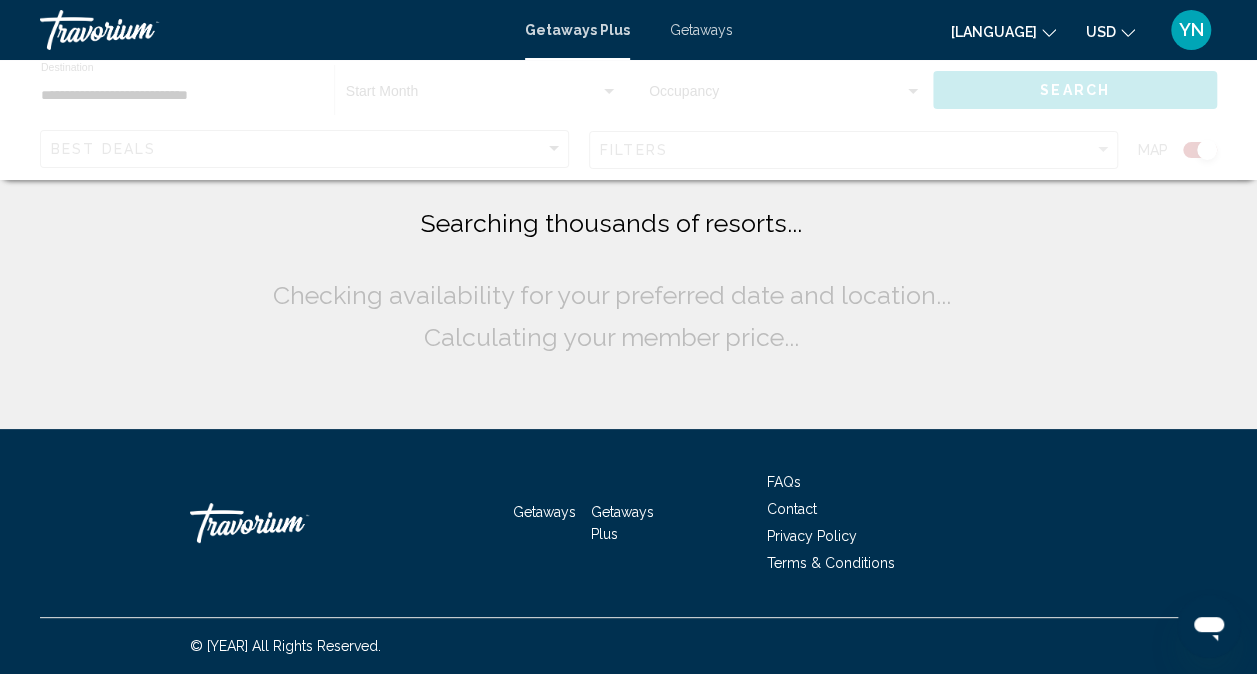 scroll, scrollTop: 0, scrollLeft: 0, axis: both 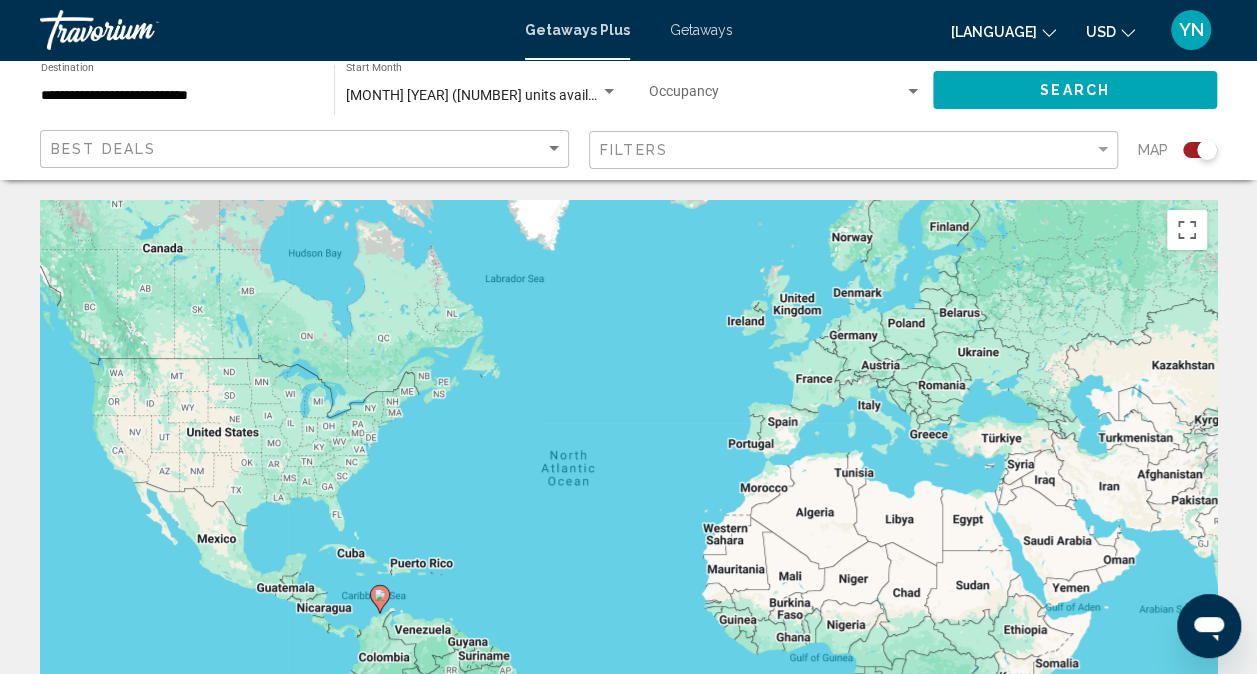 click at bounding box center [1207, 150] 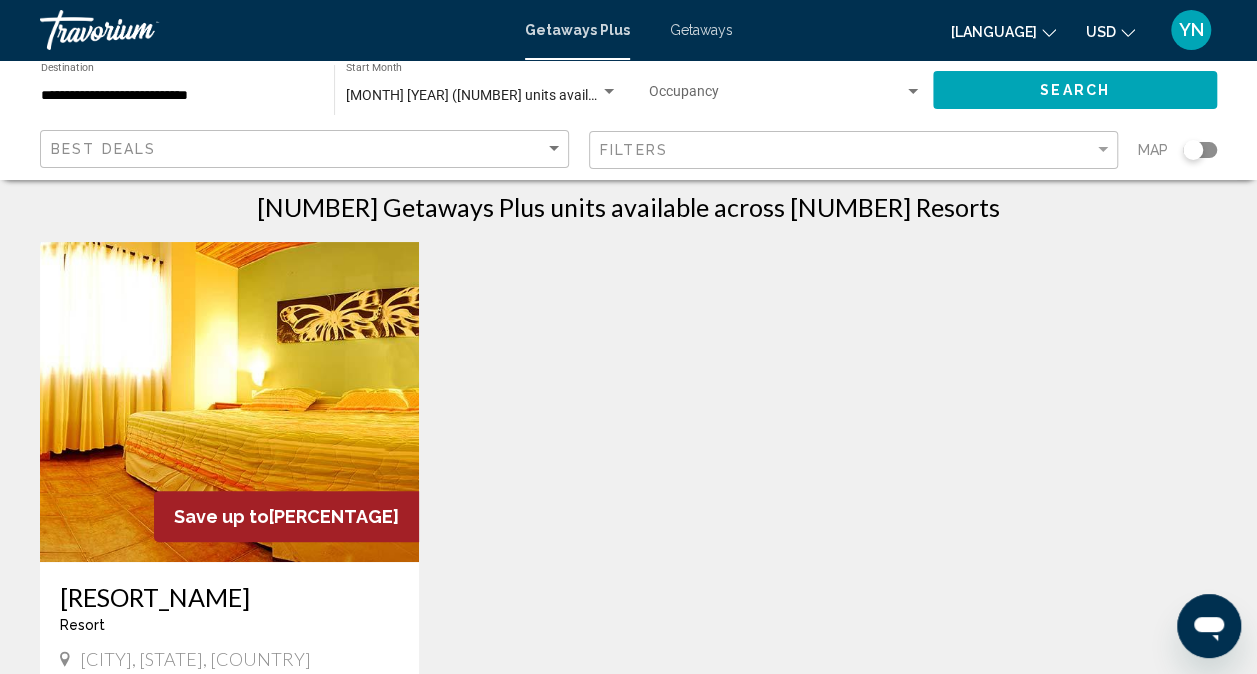 scroll, scrollTop: 0, scrollLeft: 0, axis: both 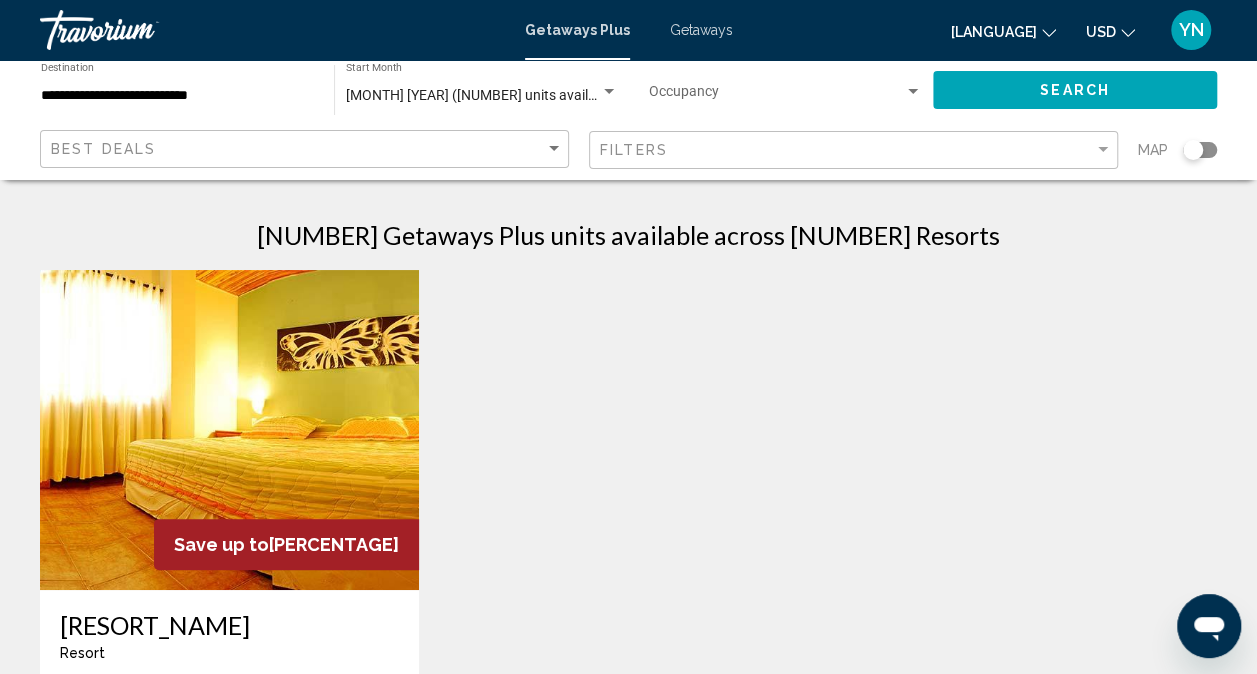 click on "Getaways" at bounding box center [701, 30] 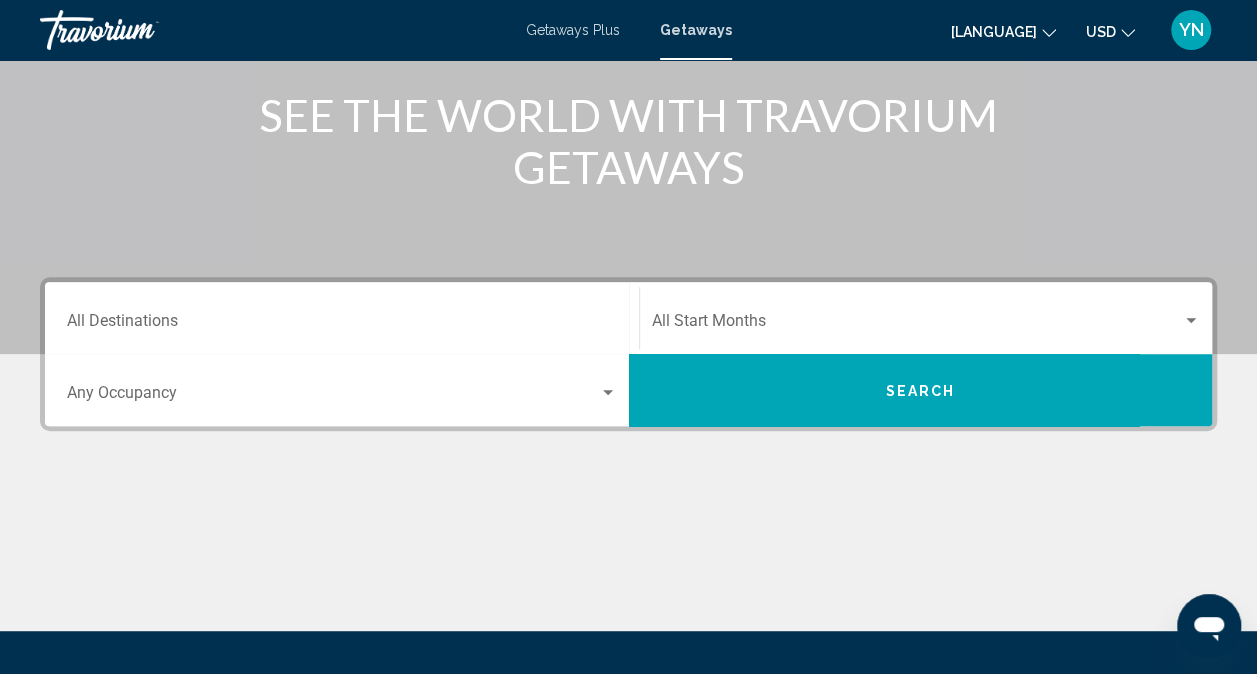 click on "Destination All Destinations" at bounding box center [342, 325] 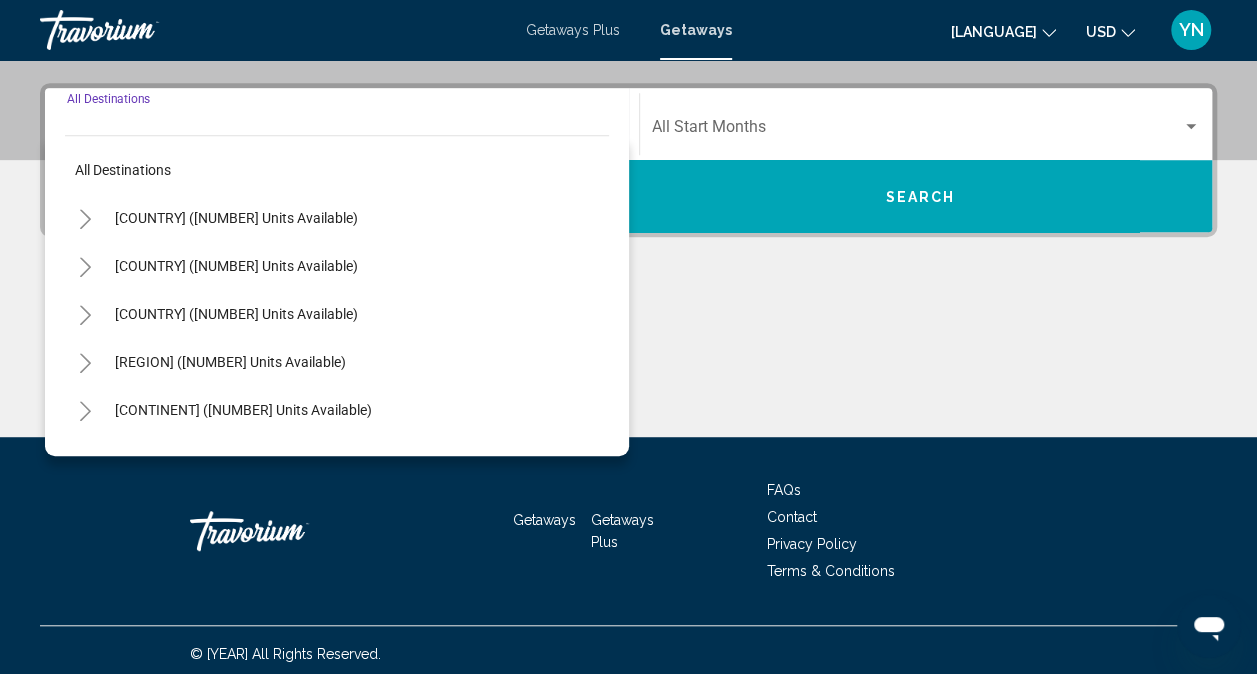scroll, scrollTop: 447, scrollLeft: 0, axis: vertical 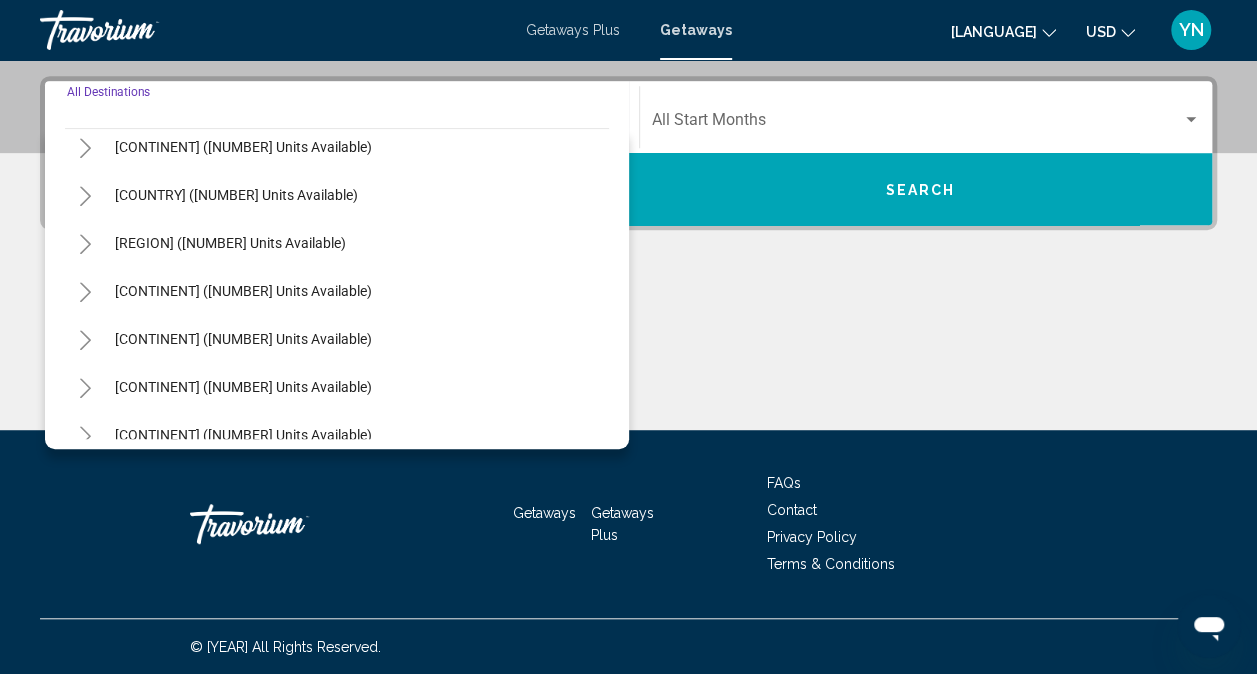 click at bounding box center [85, 292] 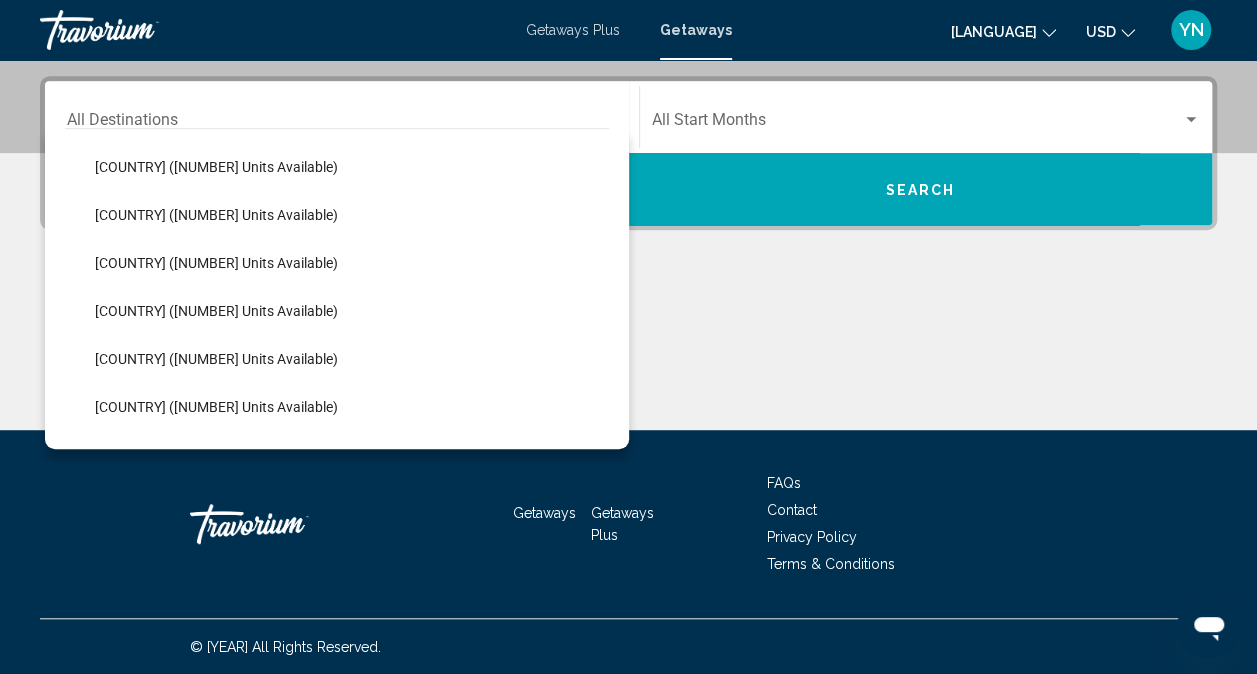 scroll, scrollTop: 476, scrollLeft: 0, axis: vertical 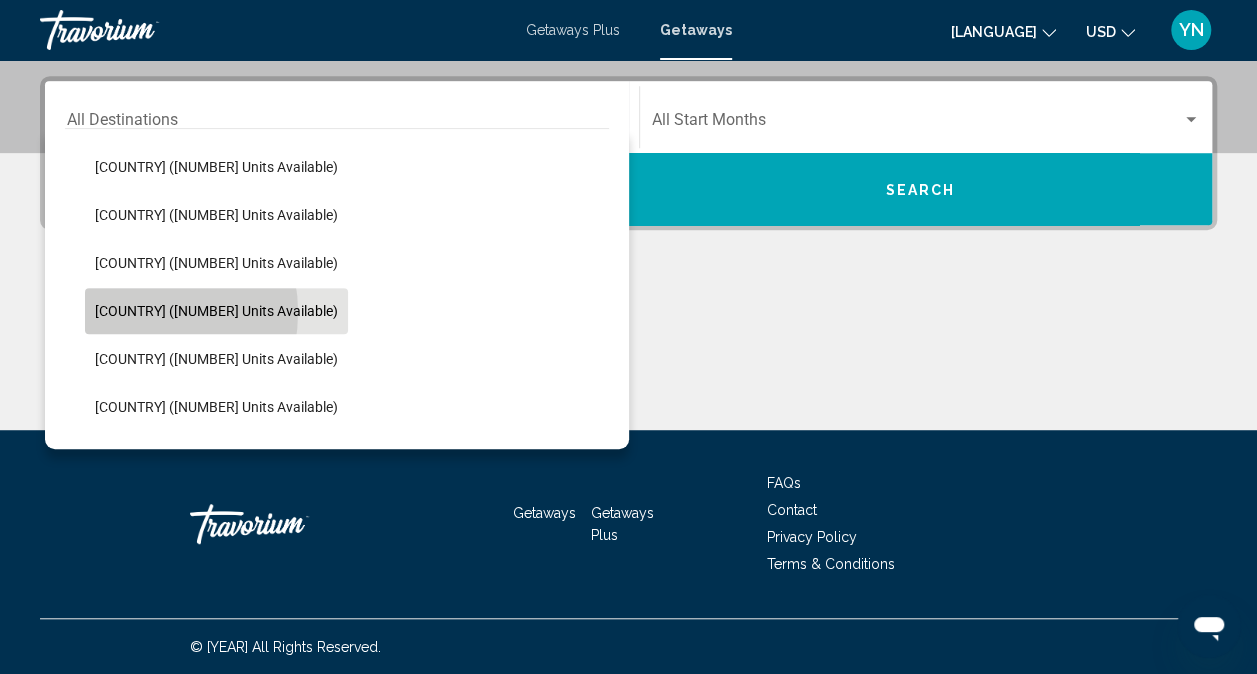 click on "Colombia (348 units available)" at bounding box center [216, 119] 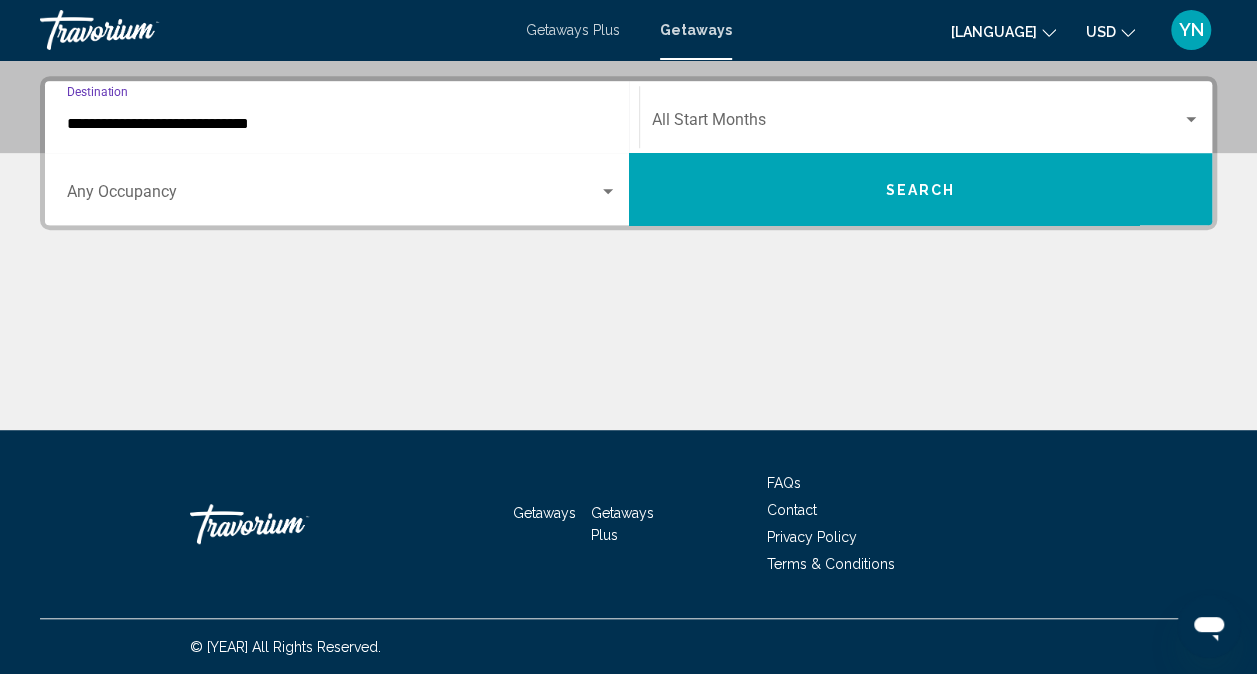 click at bounding box center [917, 124] 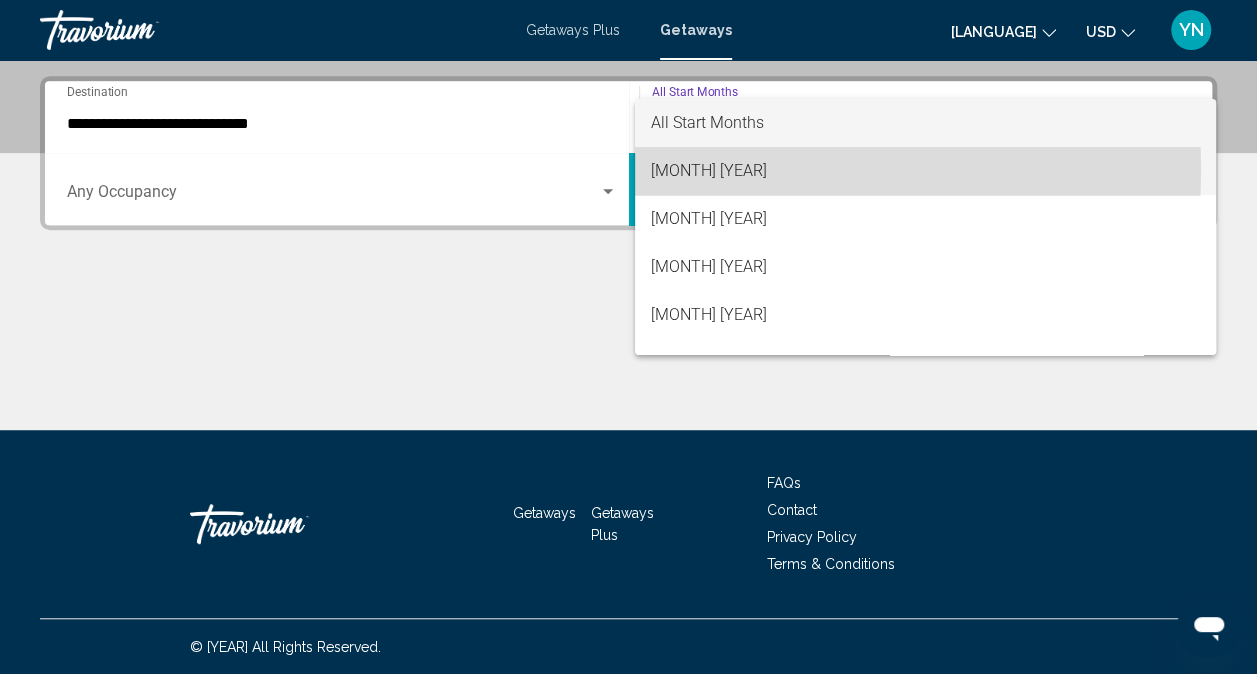 click on "July 2025" at bounding box center (925, 171) 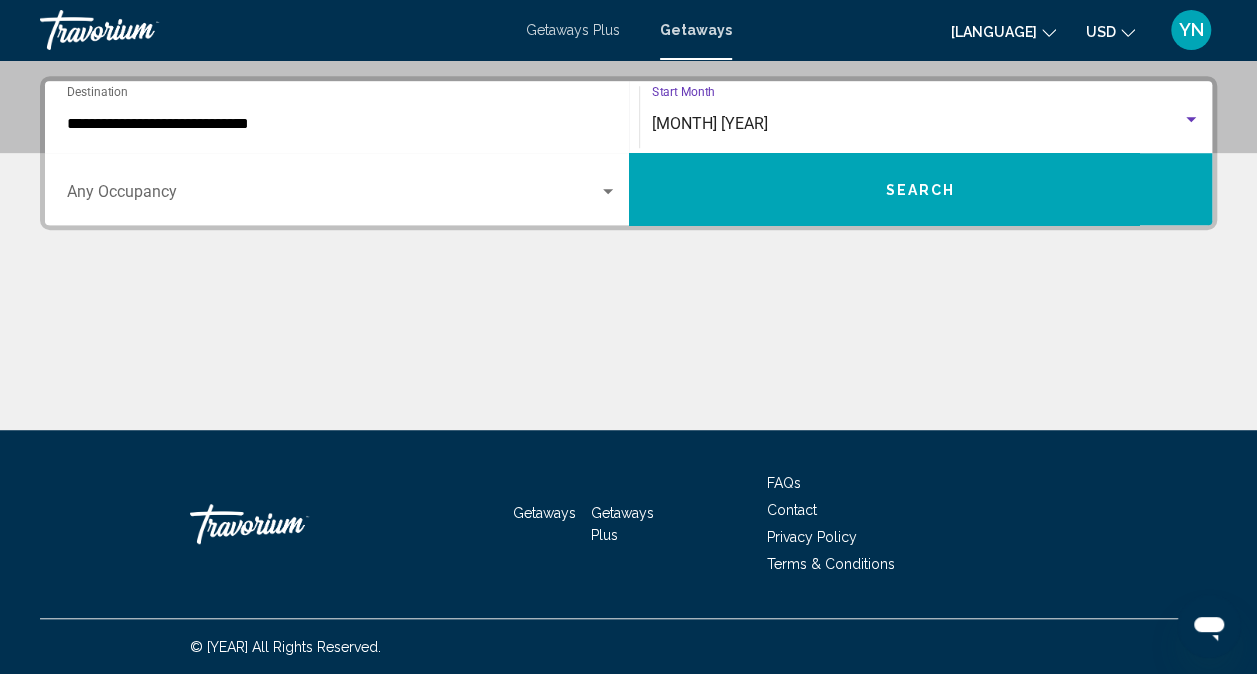 click at bounding box center [608, 191] 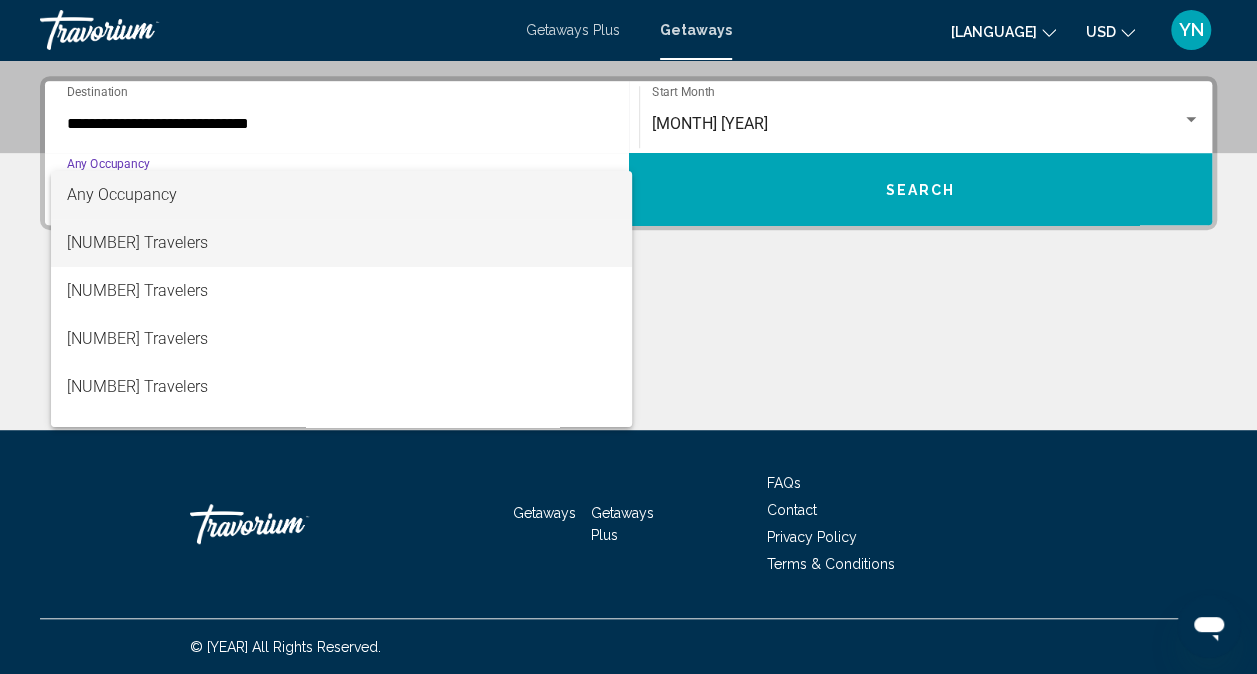 click on "2 Travelers" at bounding box center [342, 243] 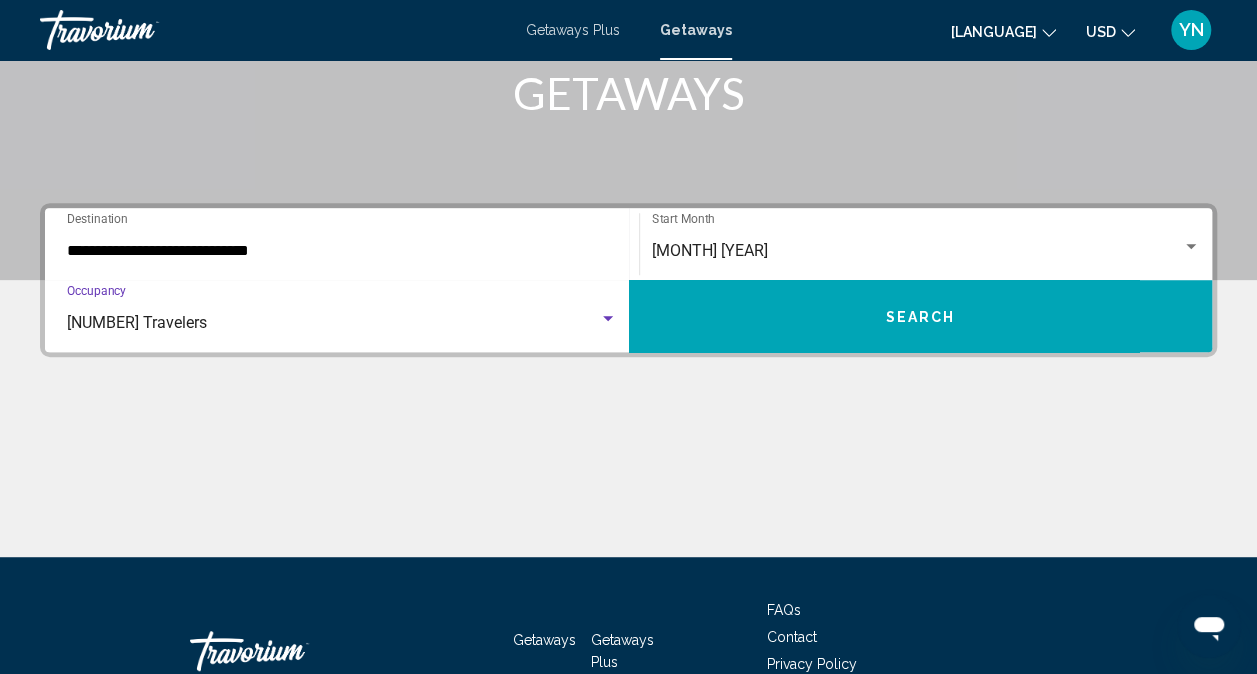 scroll, scrollTop: 320, scrollLeft: 0, axis: vertical 